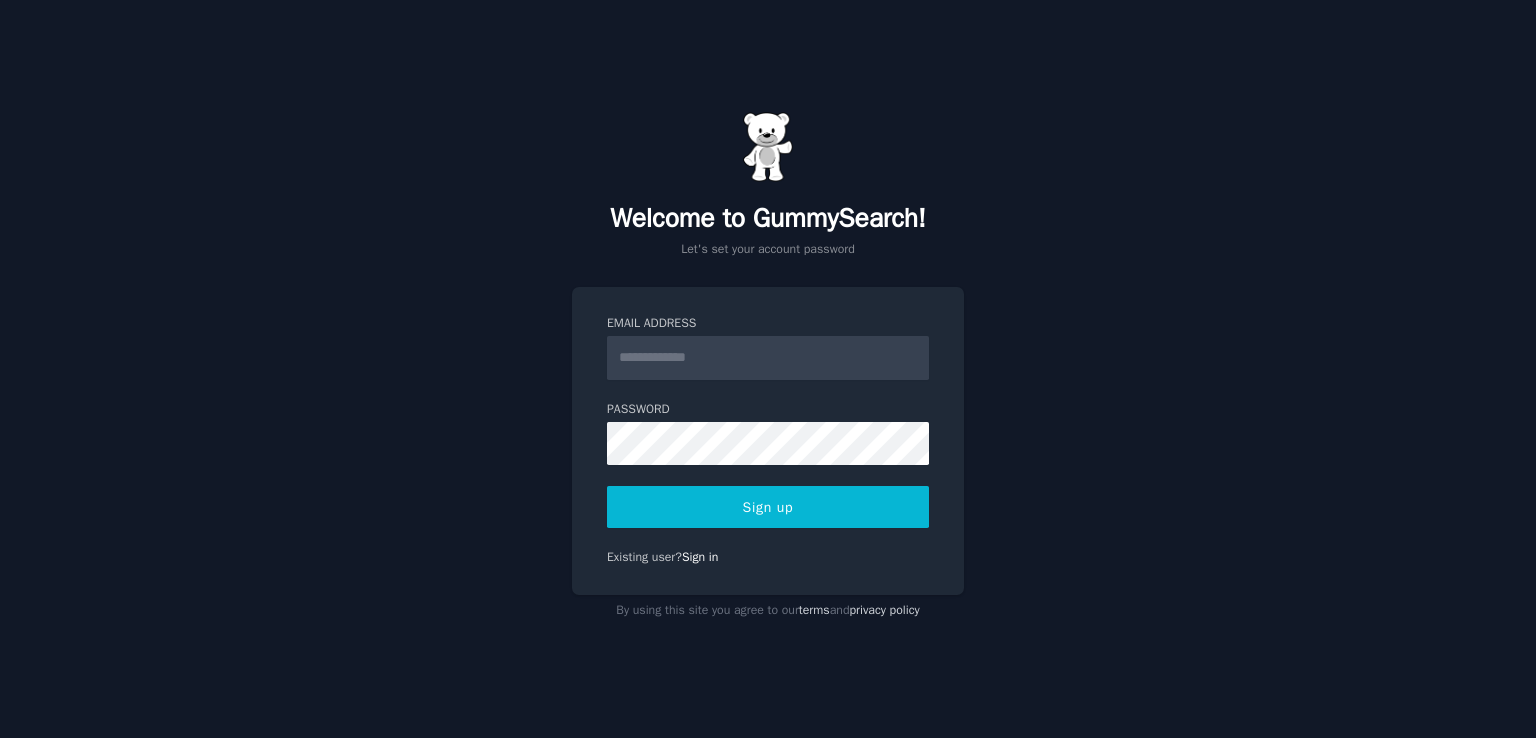 scroll, scrollTop: 0, scrollLeft: 0, axis: both 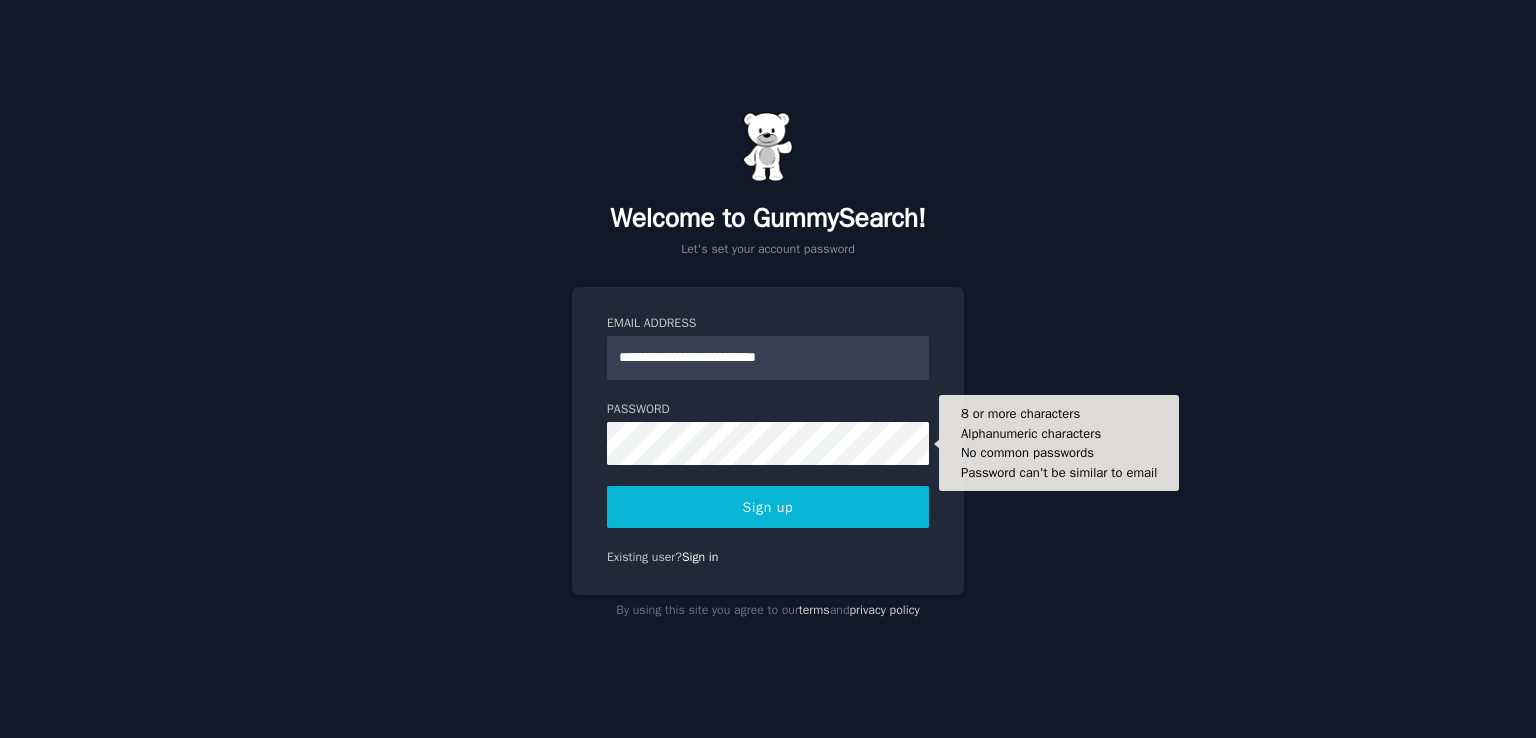 type on "**********" 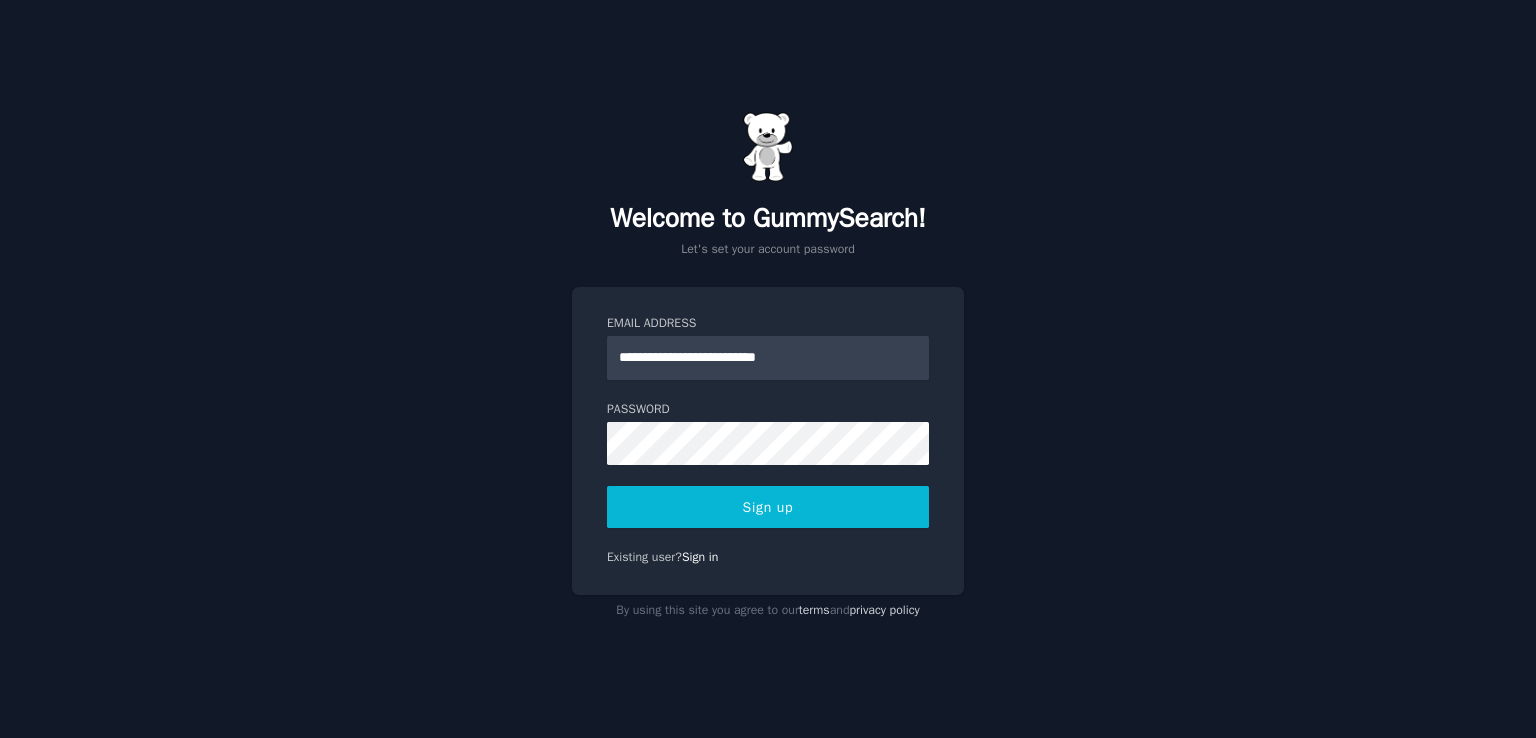 click on "**********" at bounding box center [768, 441] 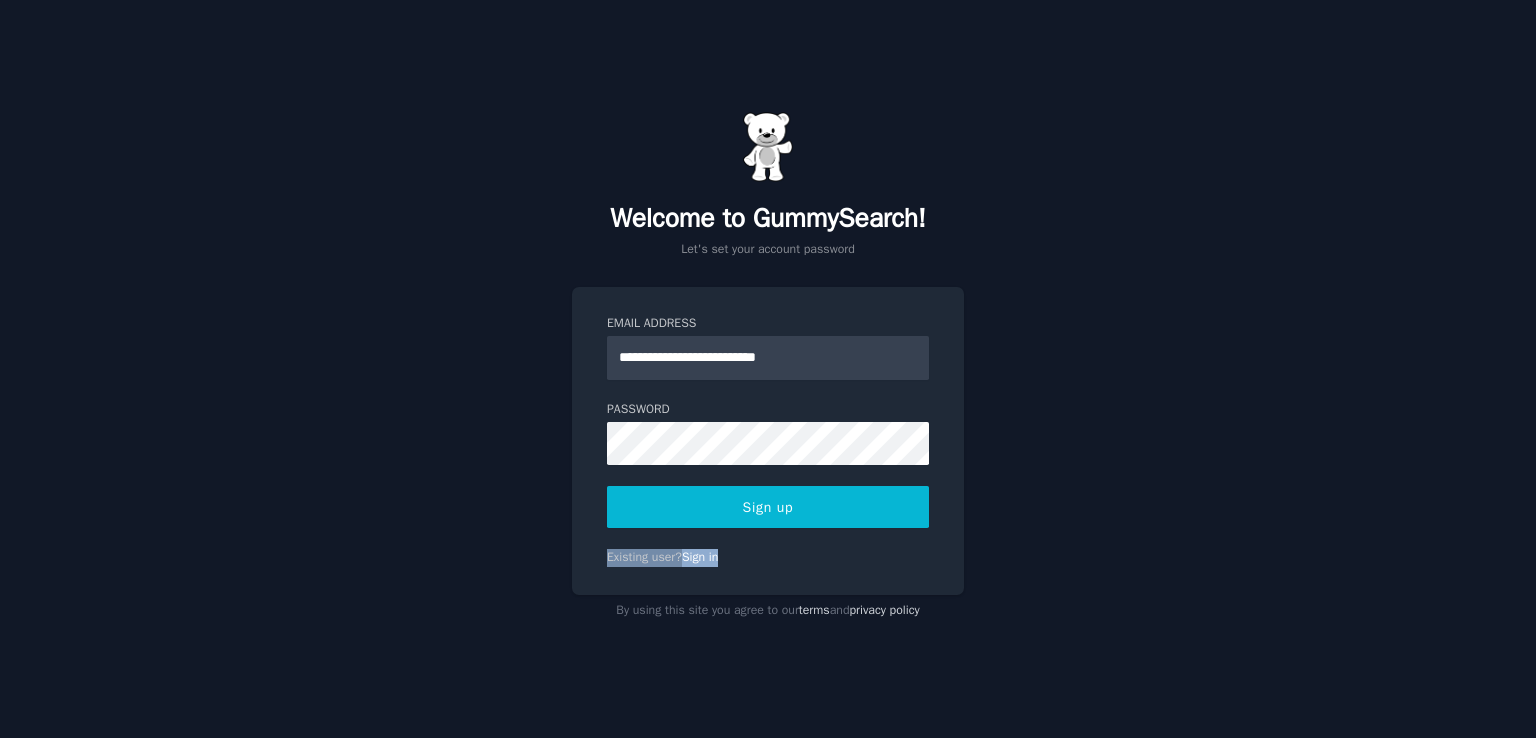 drag, startPoint x: 793, startPoint y: 530, endPoint x: 833, endPoint y: 493, distance: 54.48853 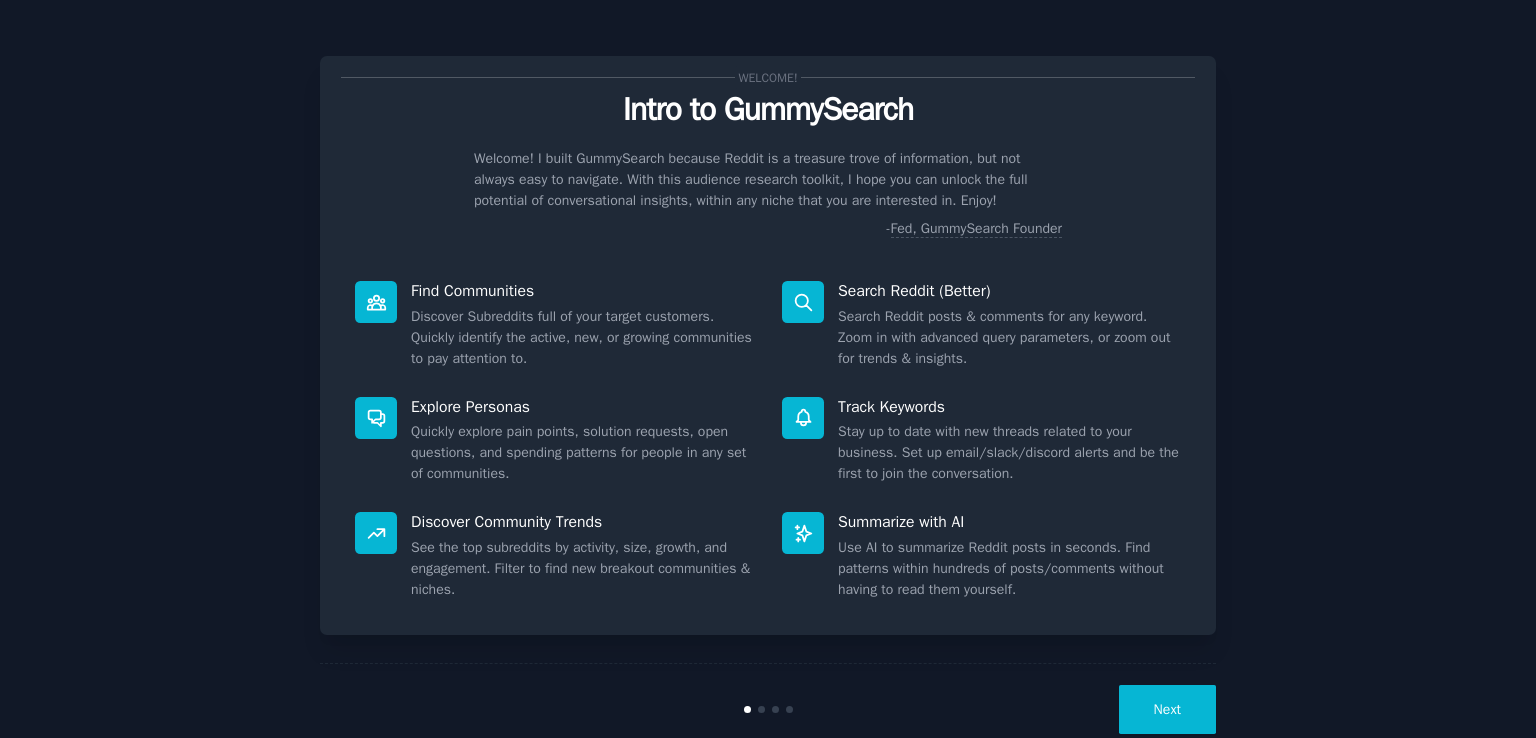 scroll, scrollTop: 0, scrollLeft: 0, axis: both 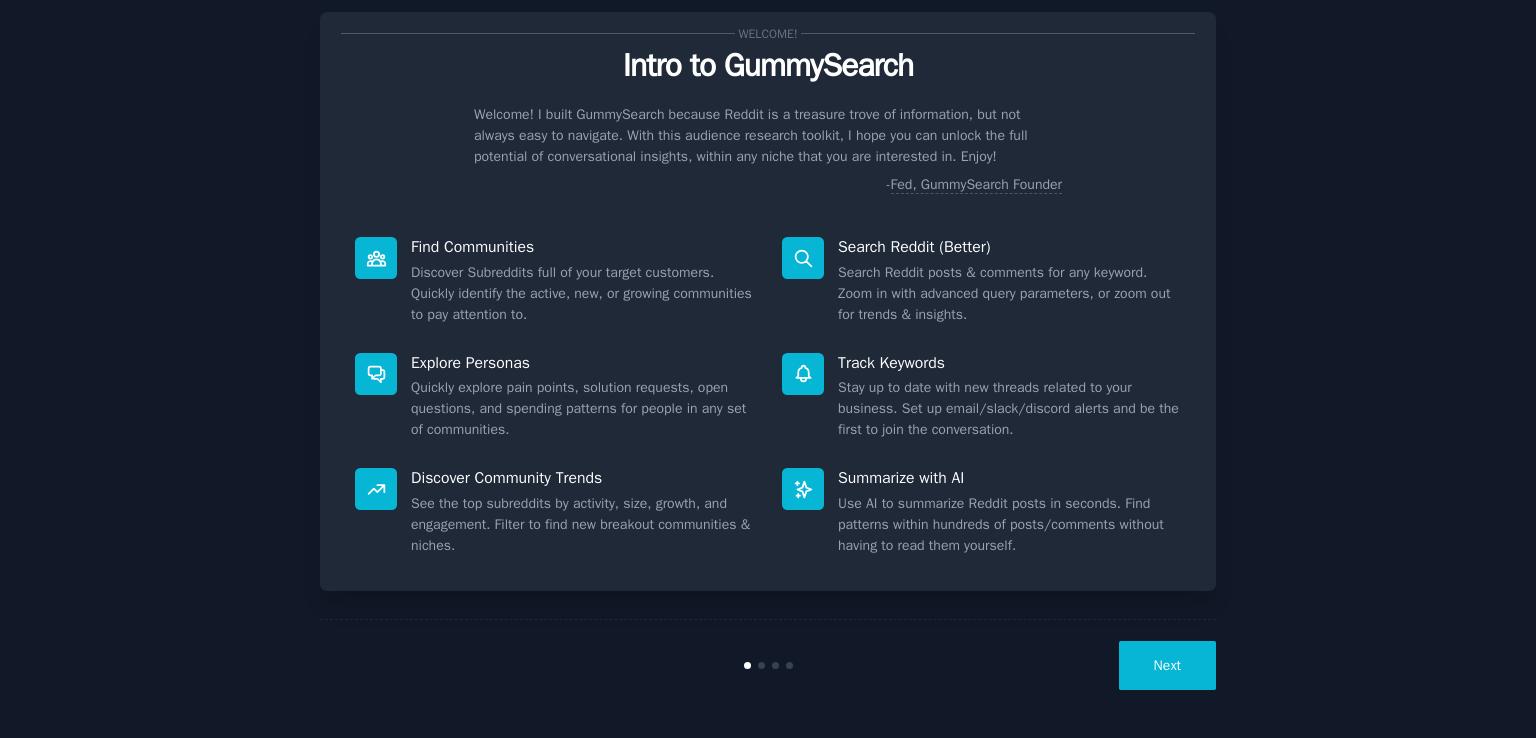 click on "Next" at bounding box center (1167, 665) 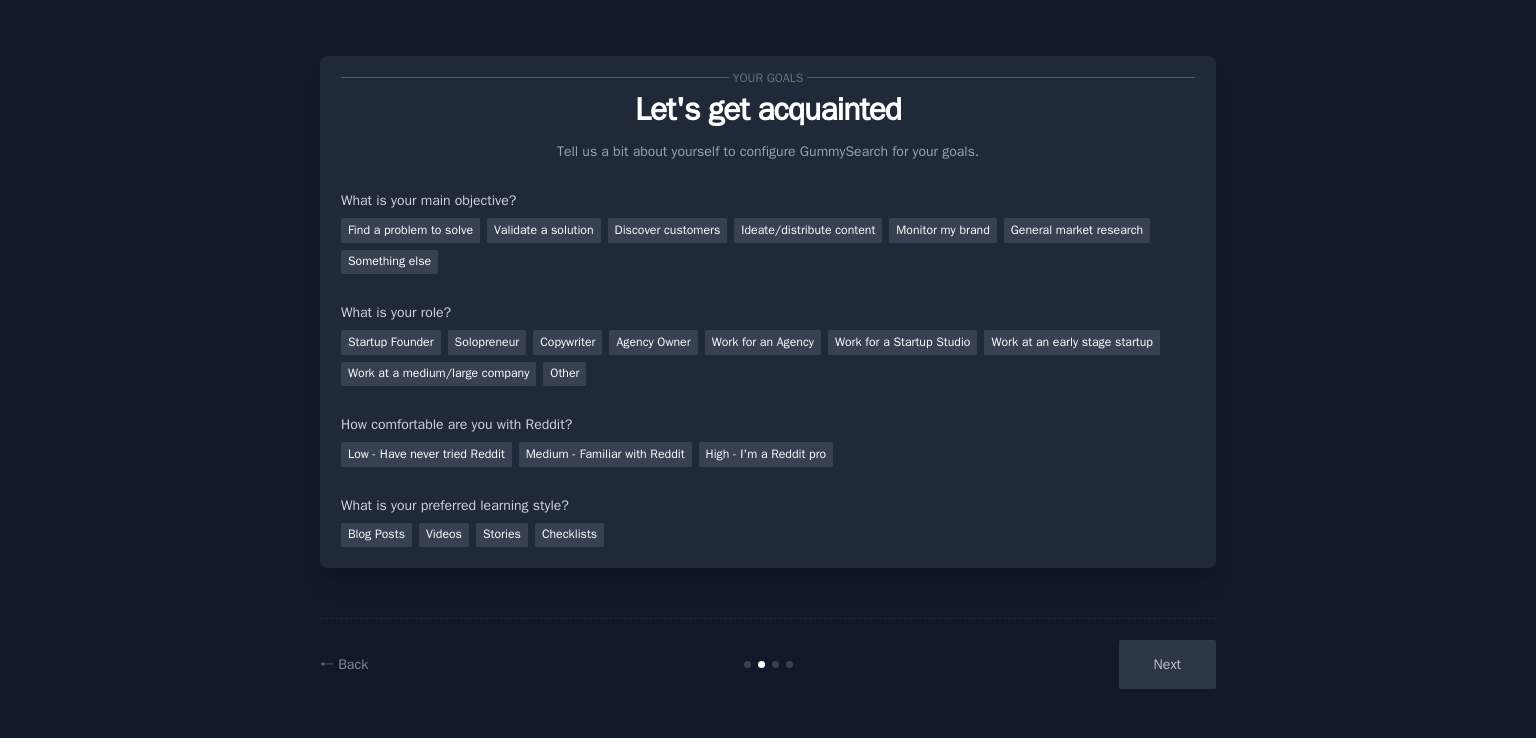 click on "Next" at bounding box center (1066, 664) 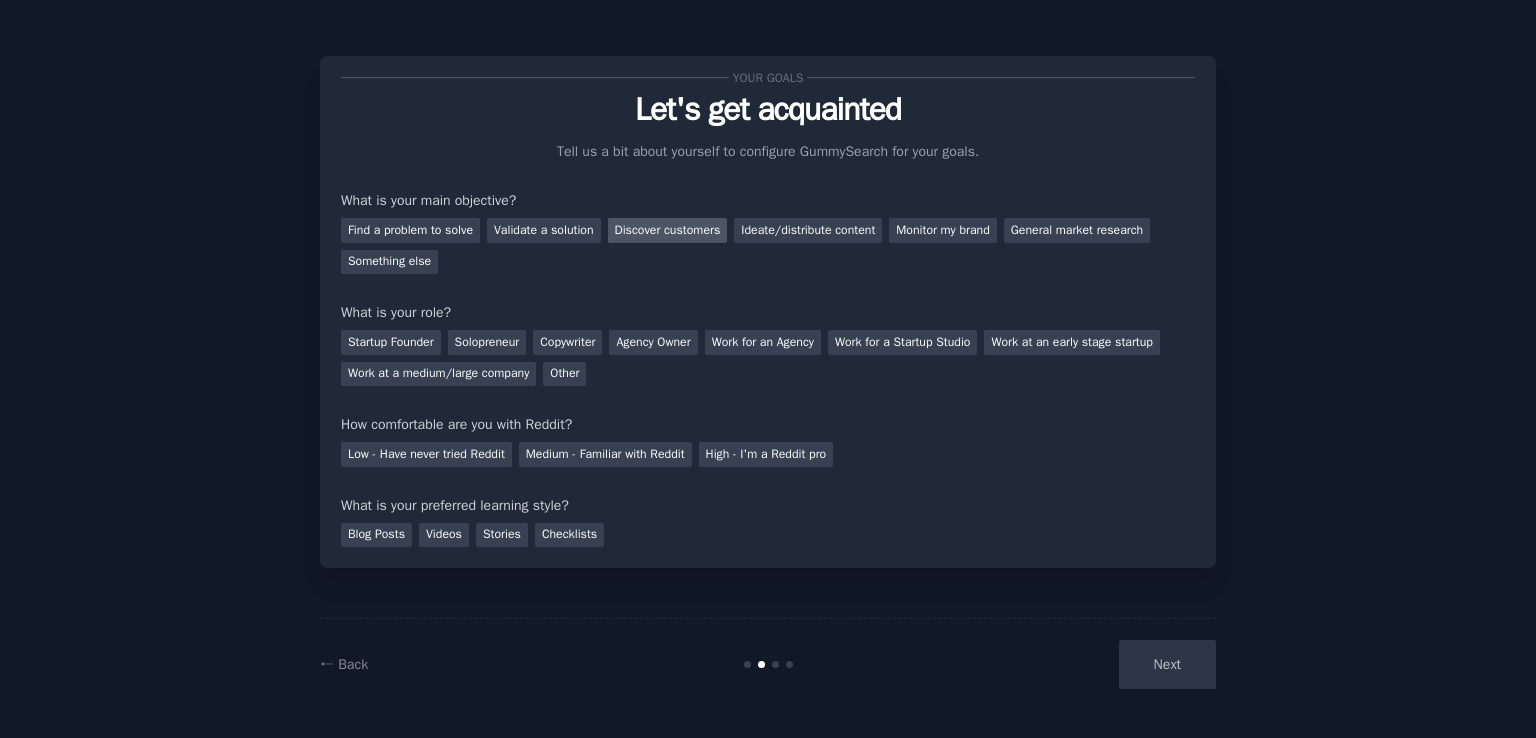 click on "Discover customers" at bounding box center [668, 230] 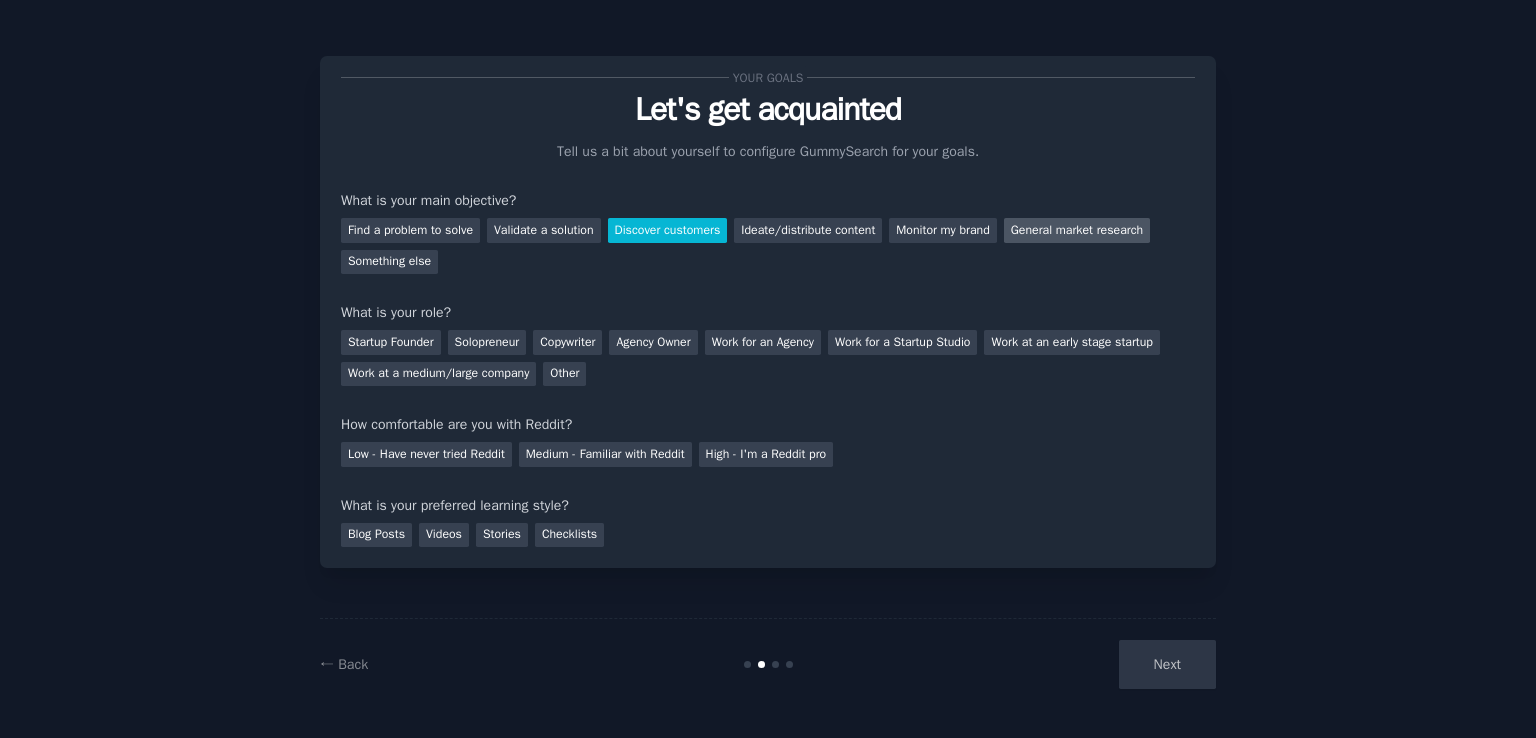 click on "General market research" at bounding box center [1077, 230] 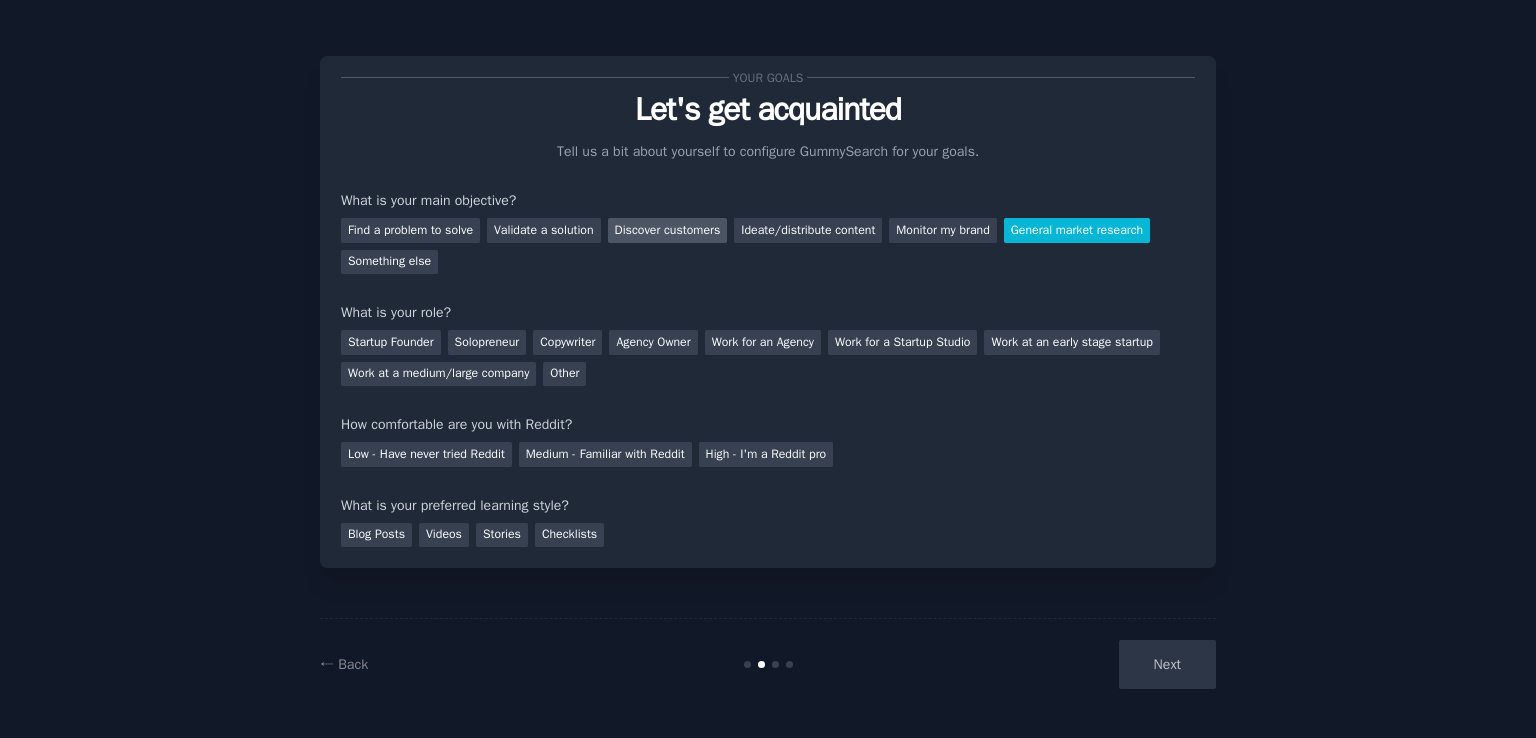 click on "Discover customers" at bounding box center [668, 230] 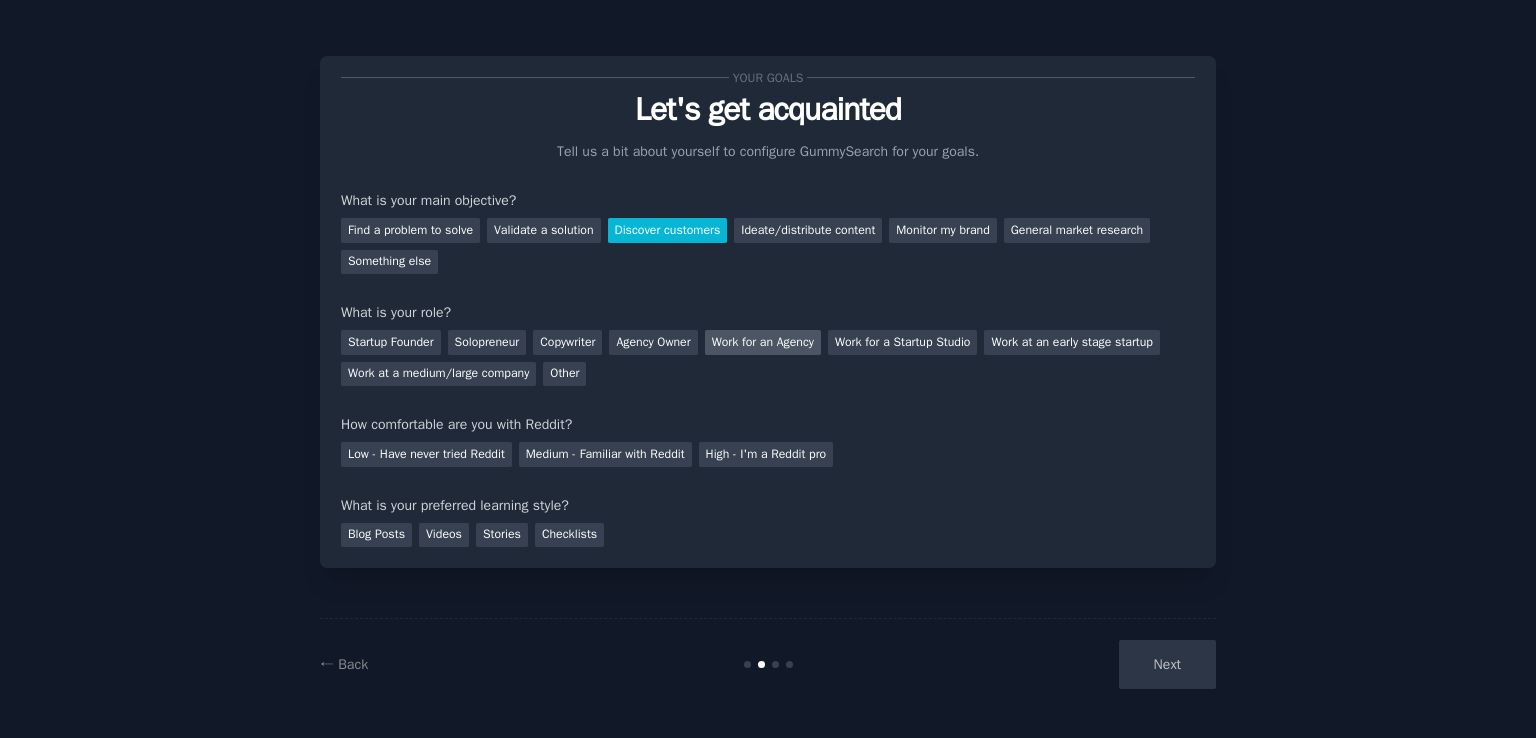 click on "Work for an Agency" at bounding box center (763, 342) 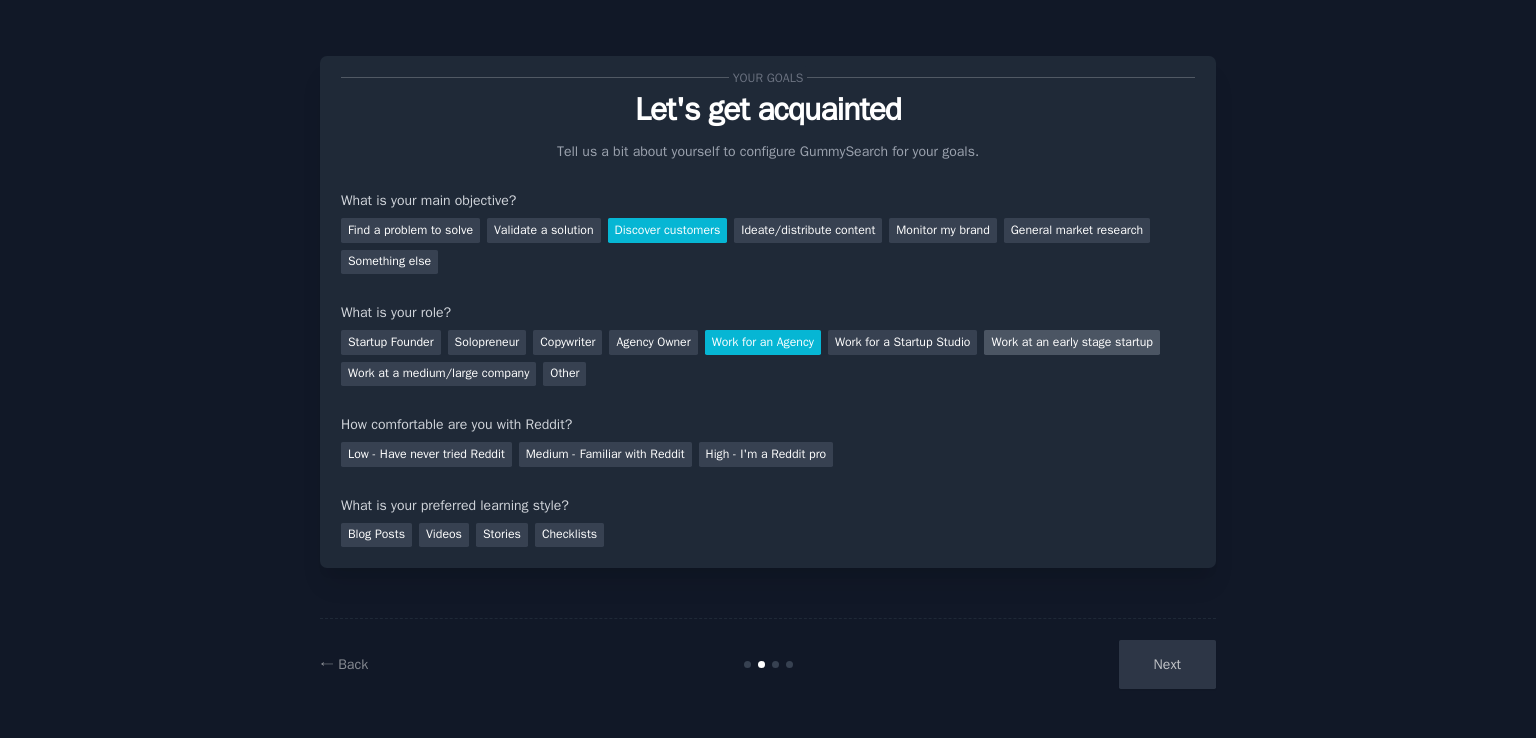 click on "Work at an early stage startup" at bounding box center [1071, 342] 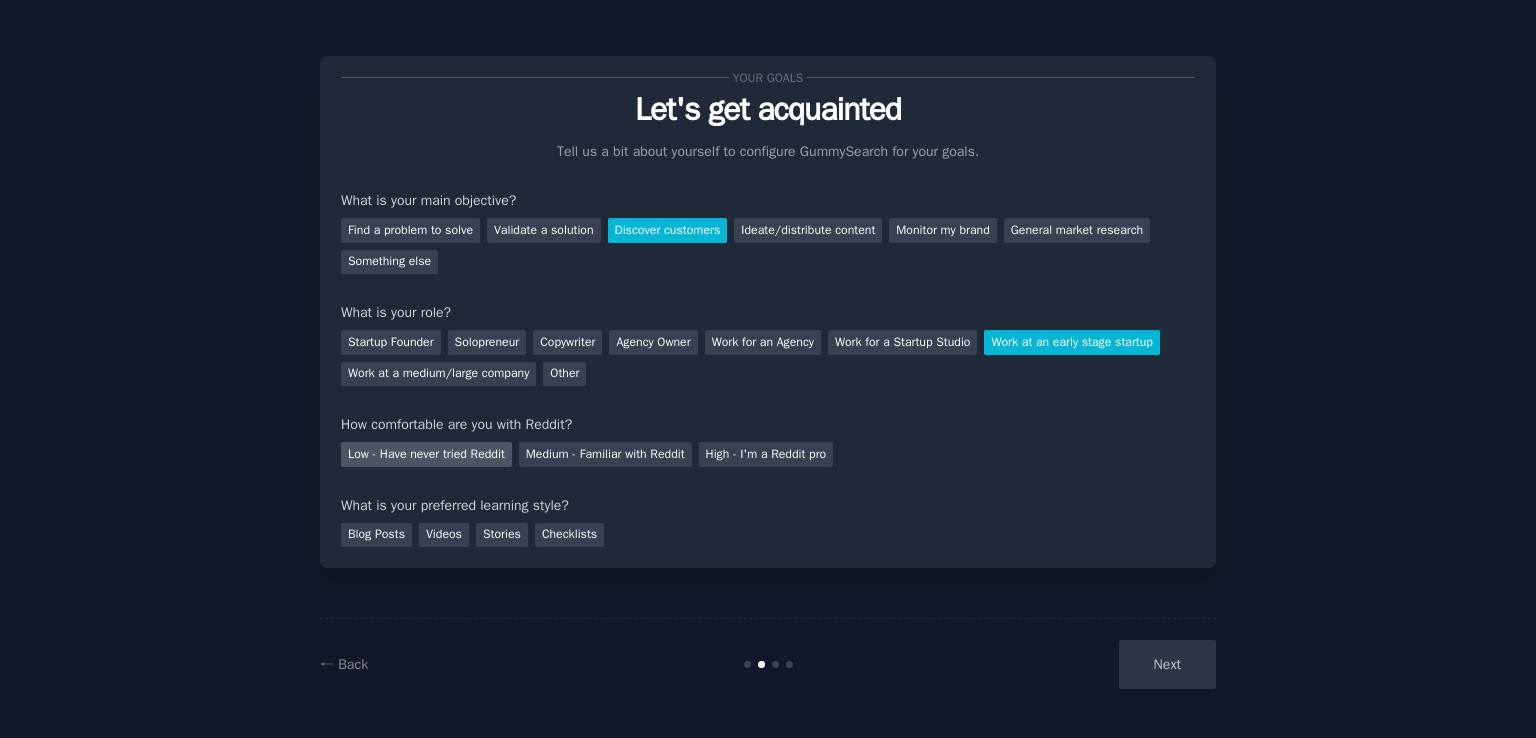 click on "Low - Have never tried Reddit" at bounding box center (426, 454) 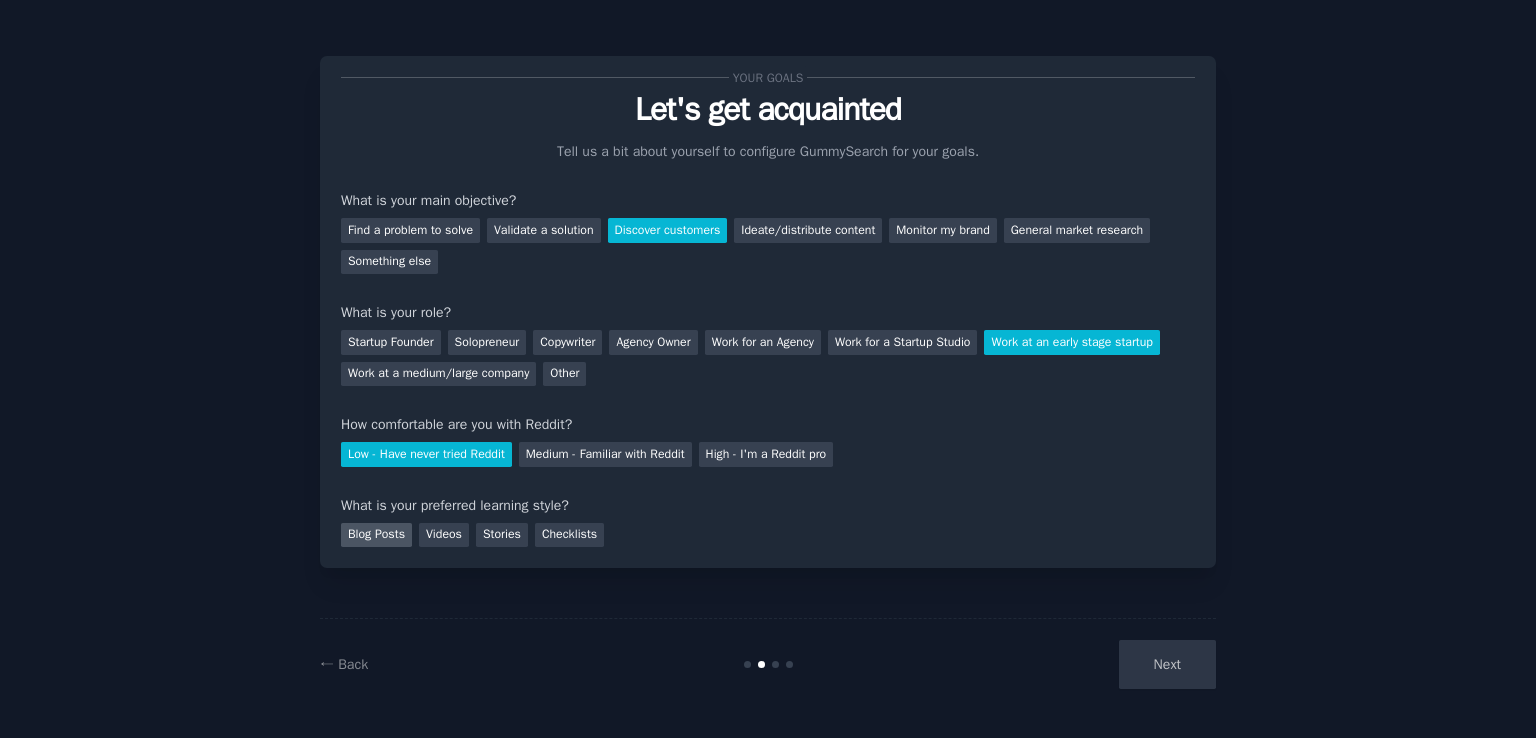 click on "Blog Posts" at bounding box center (376, 535) 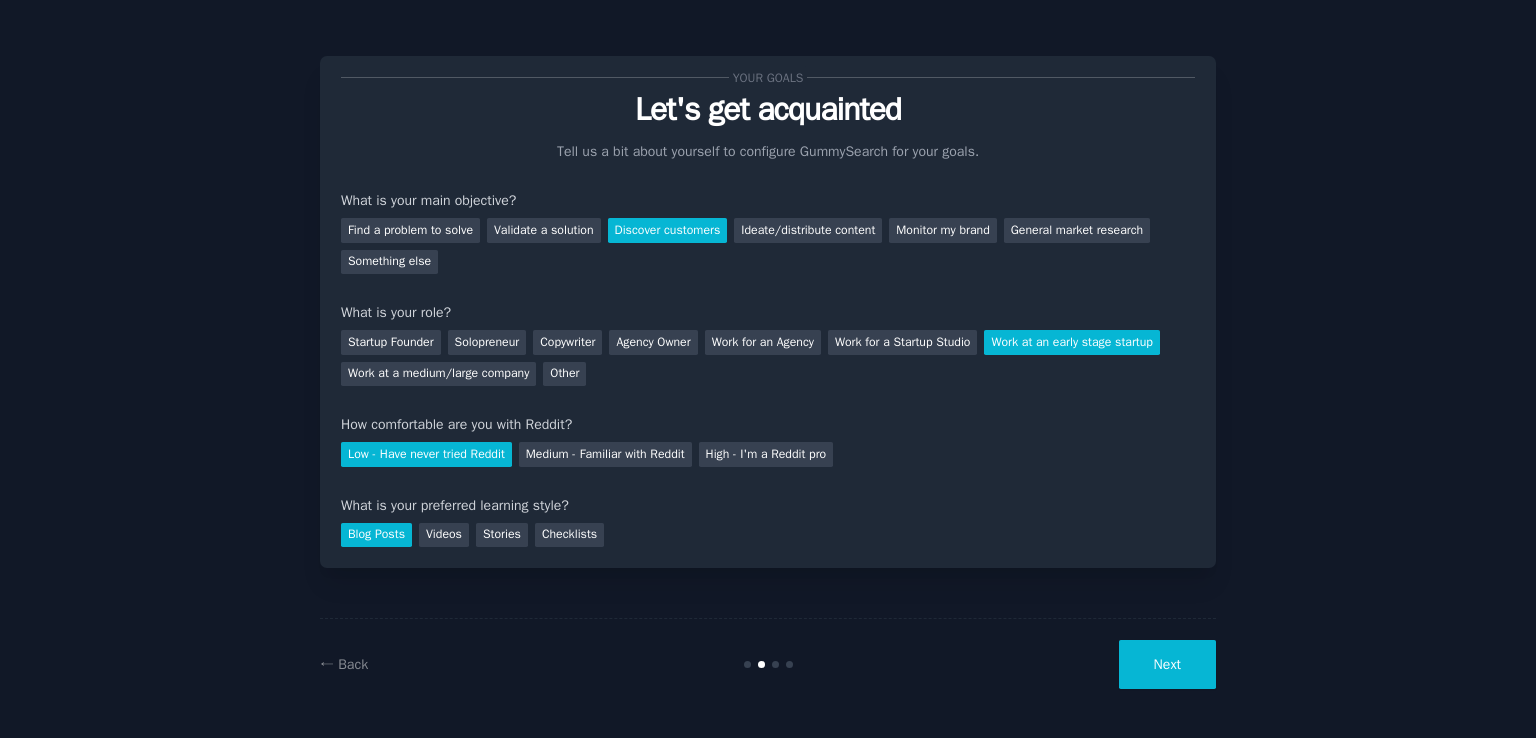 click on "Next" at bounding box center (1167, 664) 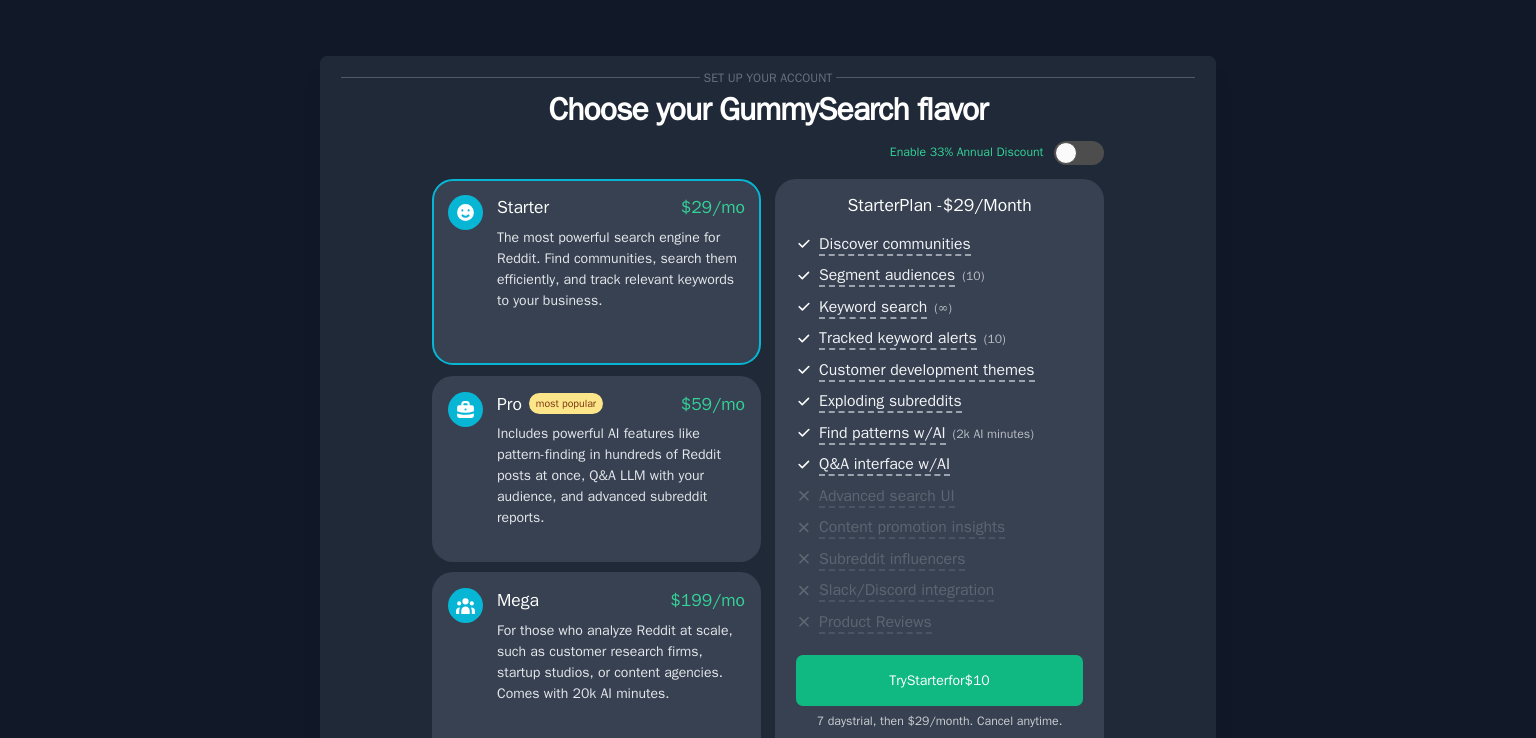 scroll, scrollTop: 210, scrollLeft: 0, axis: vertical 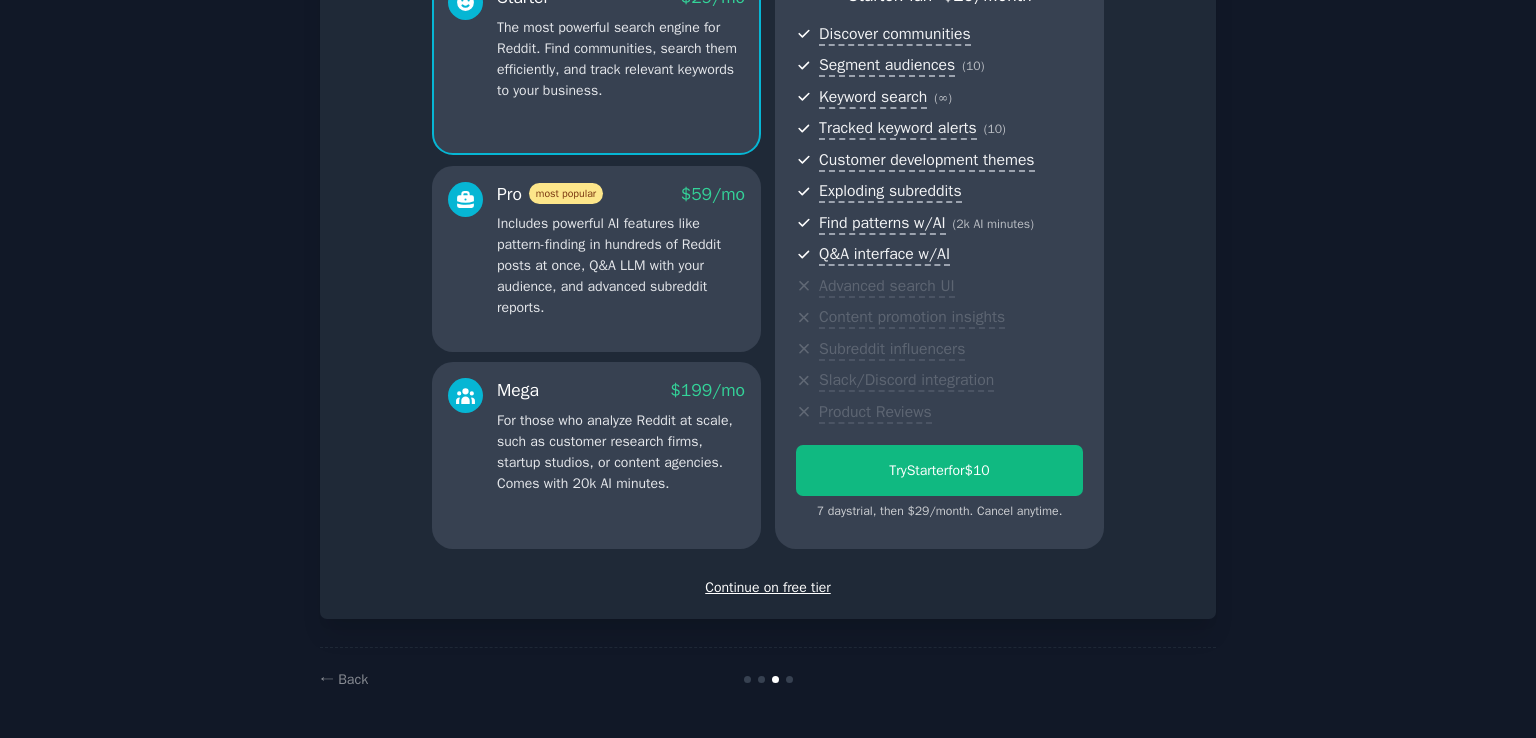 click on "Continue on free tier" at bounding box center [768, 587] 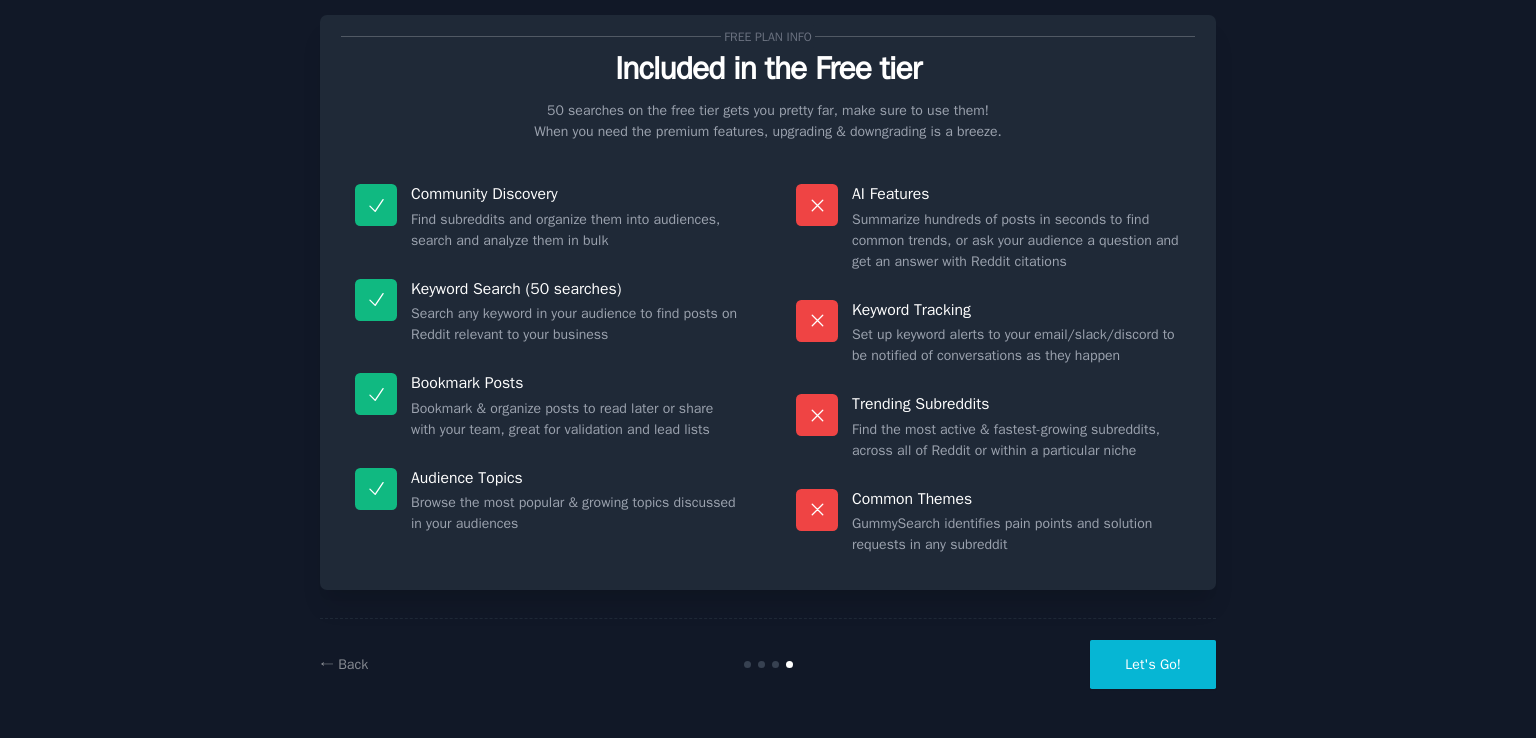 scroll, scrollTop: 40, scrollLeft: 0, axis: vertical 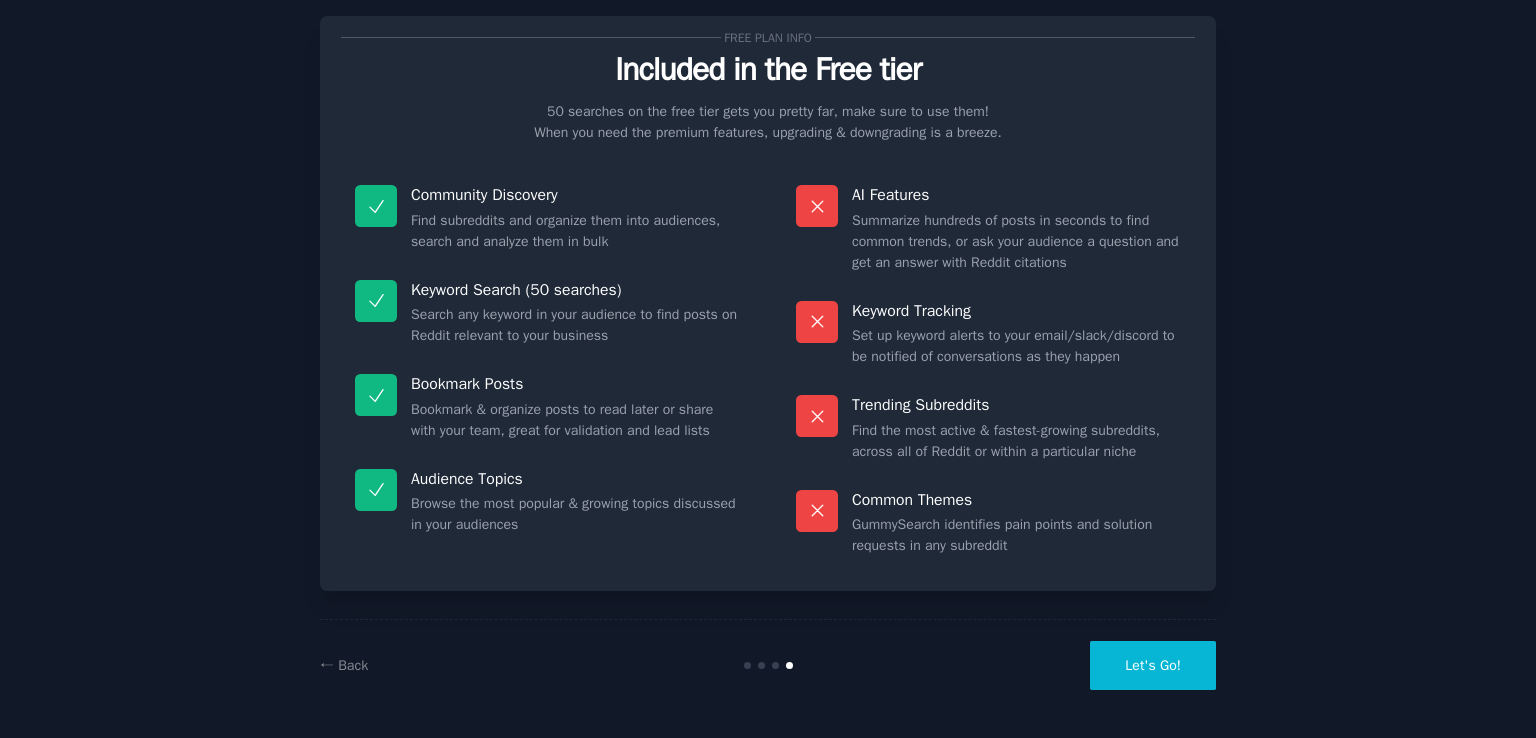 click on "Let's Go!" at bounding box center (1153, 665) 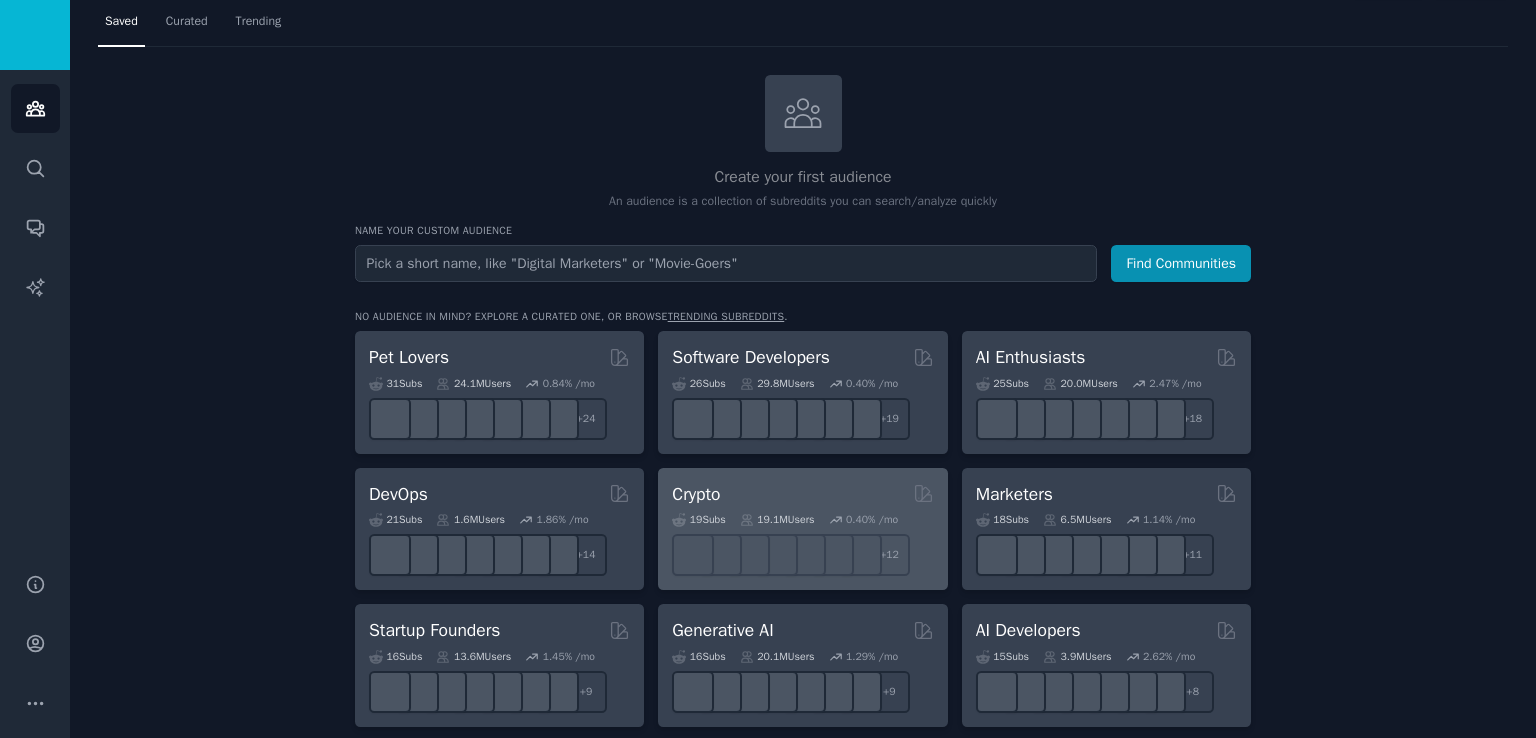 scroll, scrollTop: 0, scrollLeft: 0, axis: both 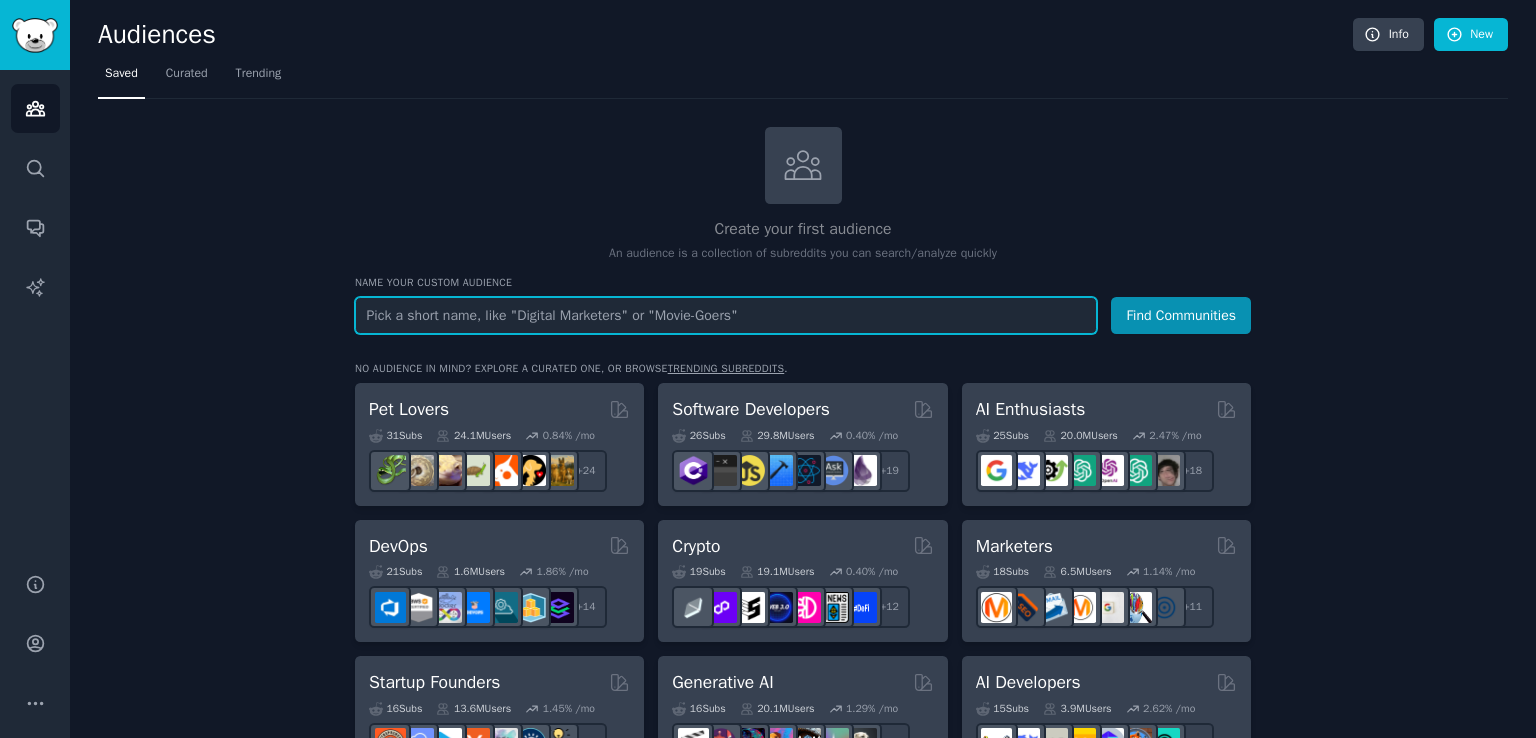click at bounding box center (726, 315) 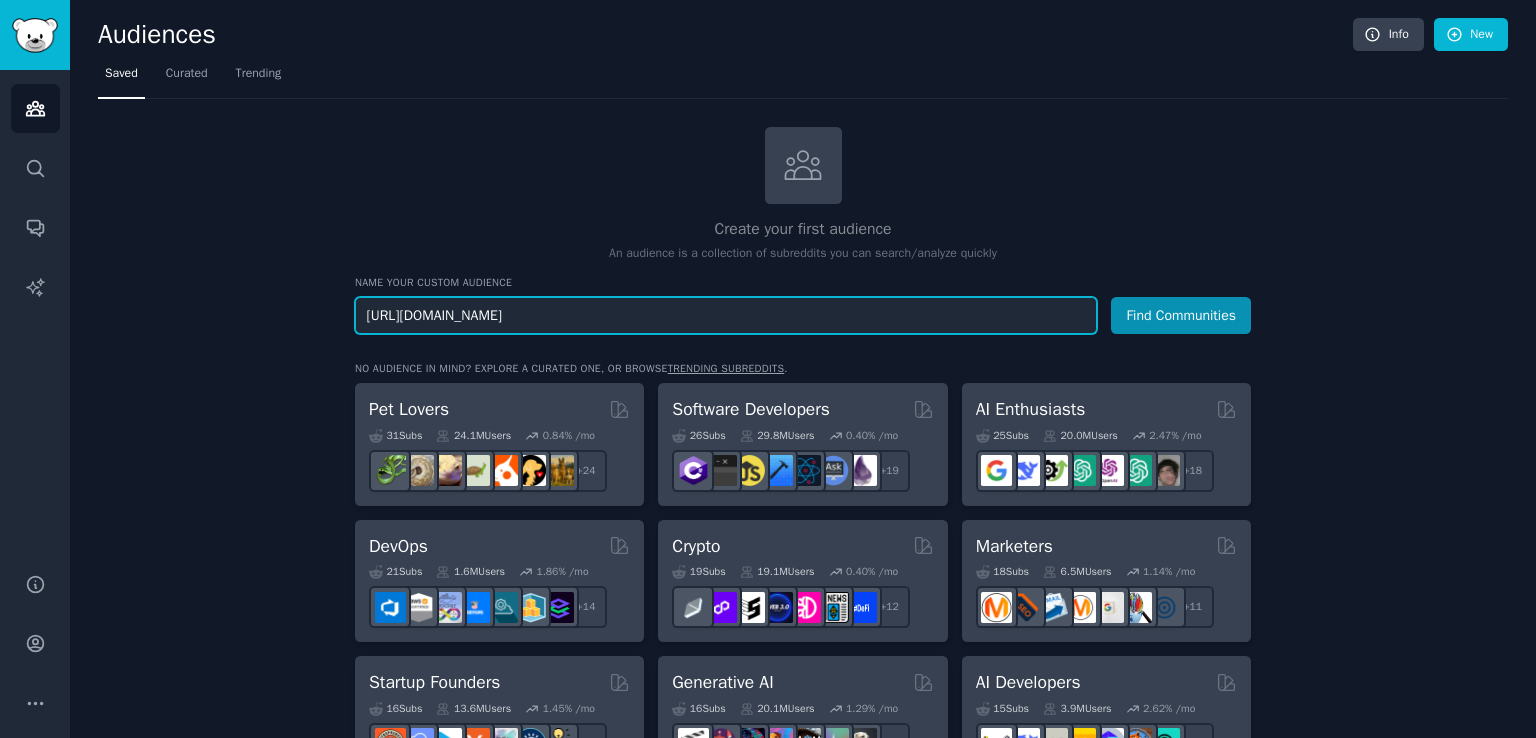 scroll, scrollTop: 0, scrollLeft: 135, axis: horizontal 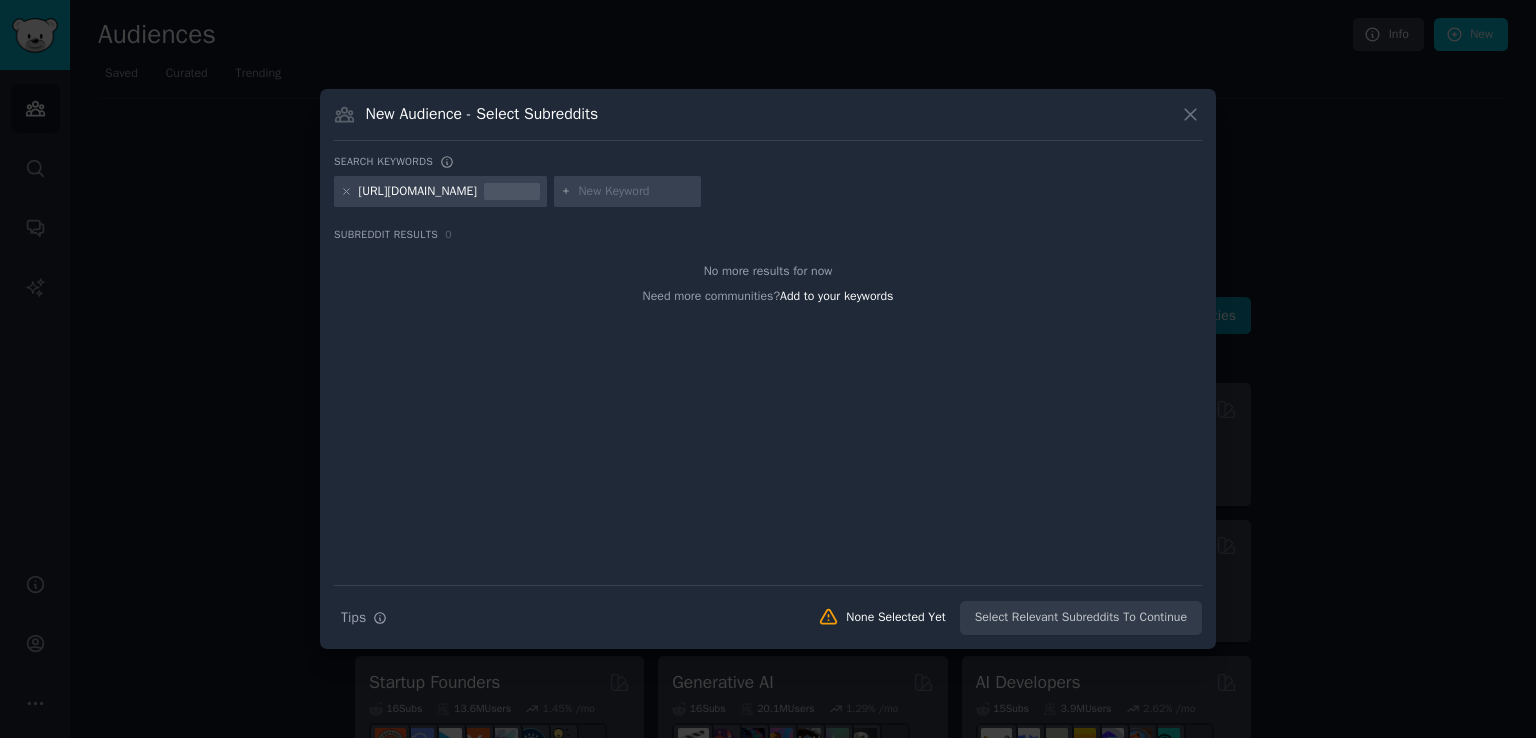 click 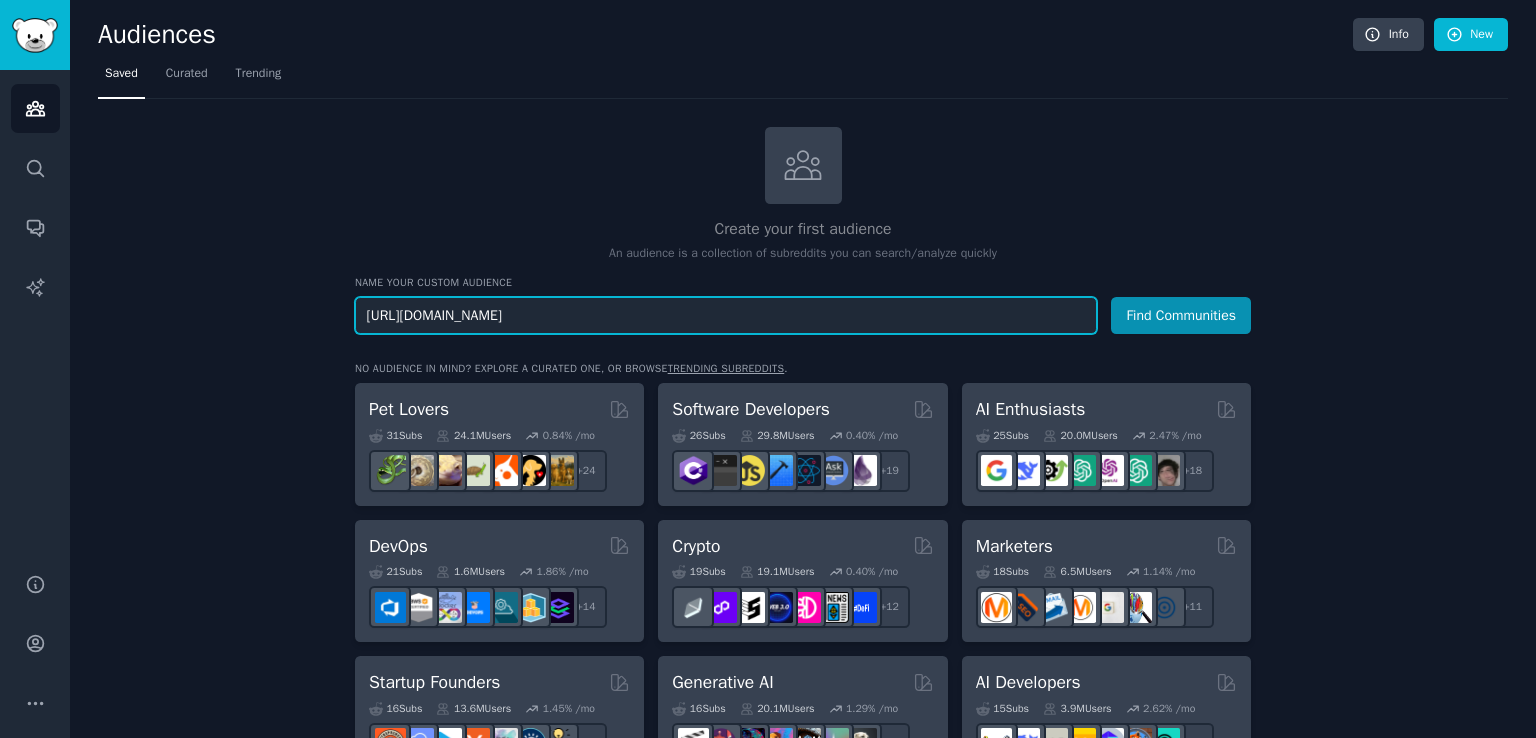 click on "https://docs.google.com/spreadsheets/d/1Kknfqio0bgVfhLrD02TcWISWkQKwOpXWRo-CxL5aPJA/edit?gid=2060829471#gid=2060829471" at bounding box center (726, 315) 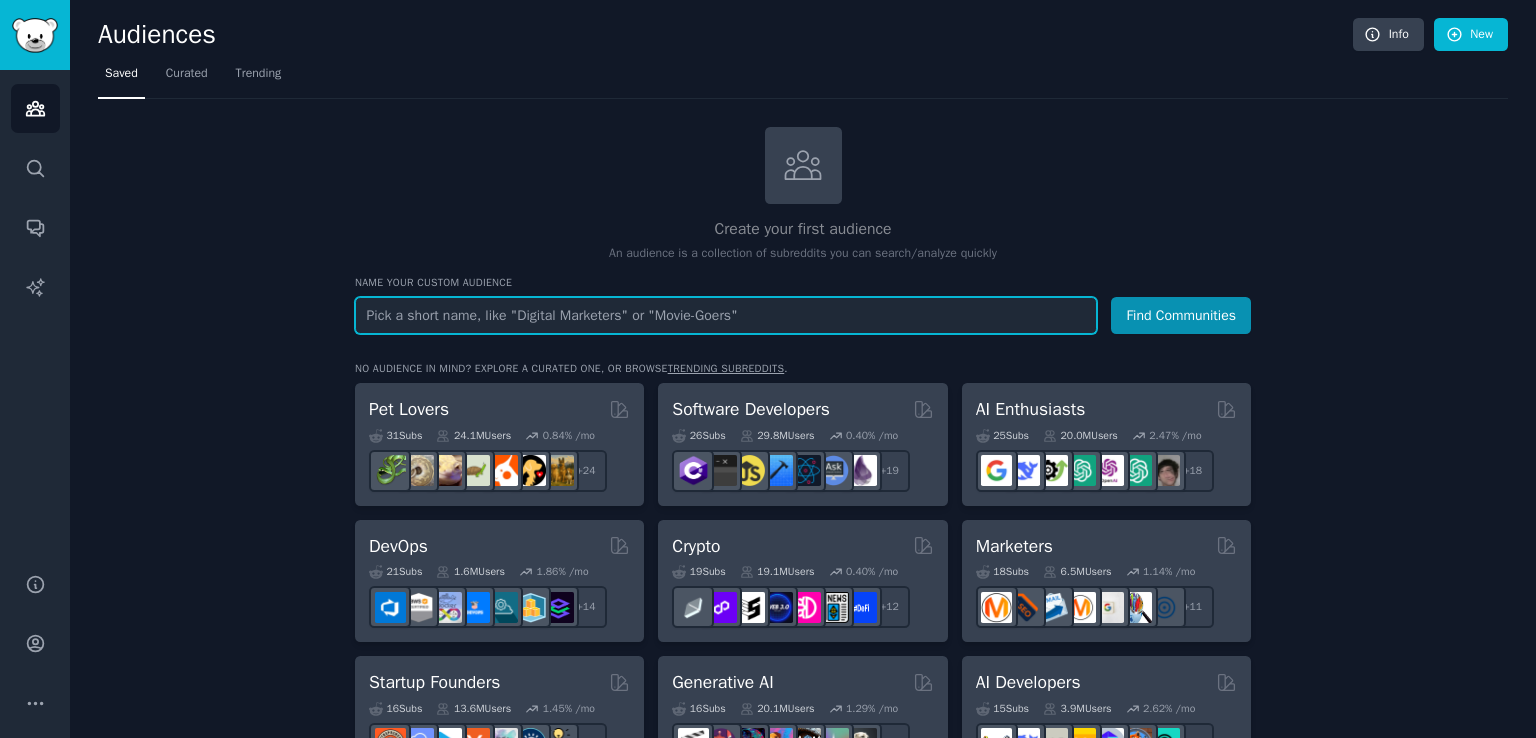 click at bounding box center (726, 315) 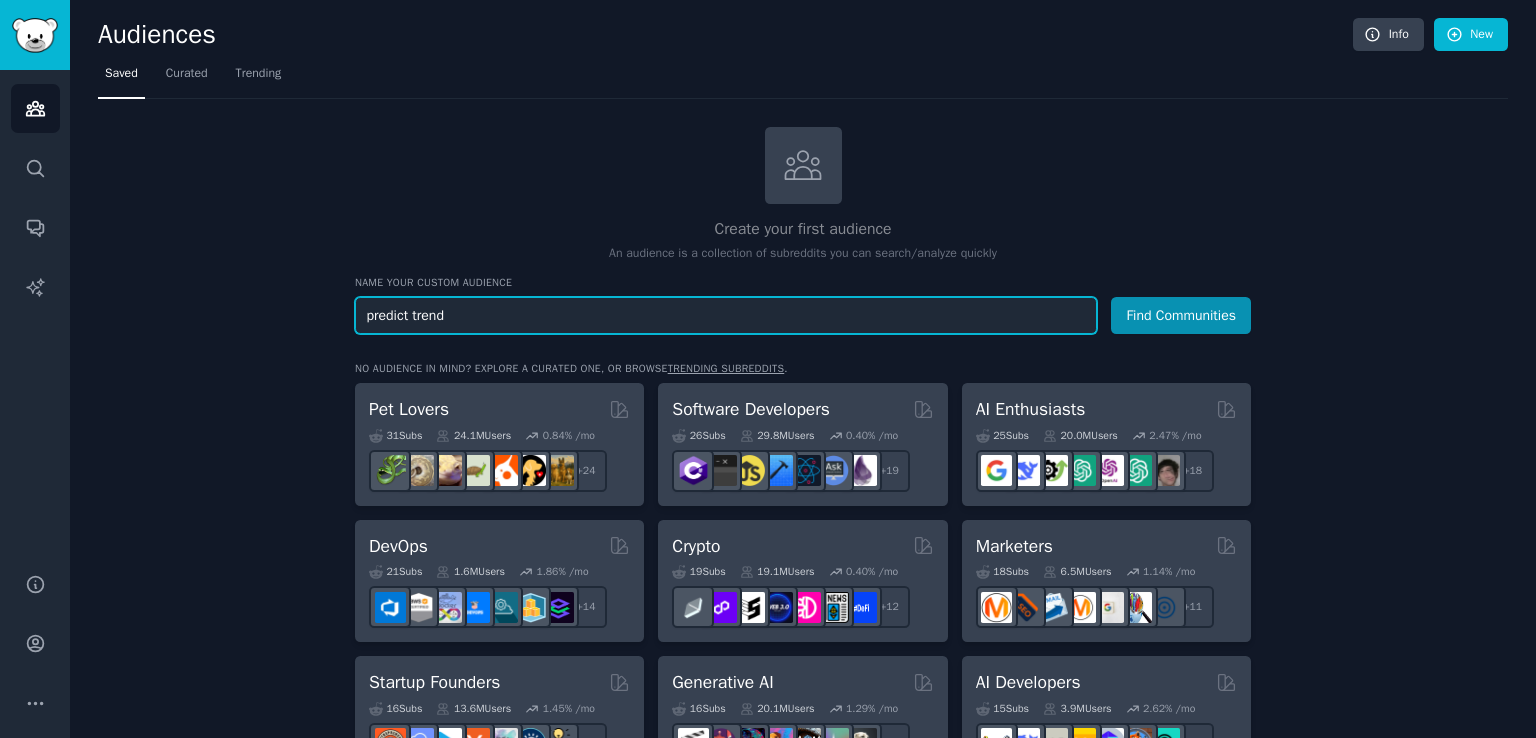 type on "predict trend" 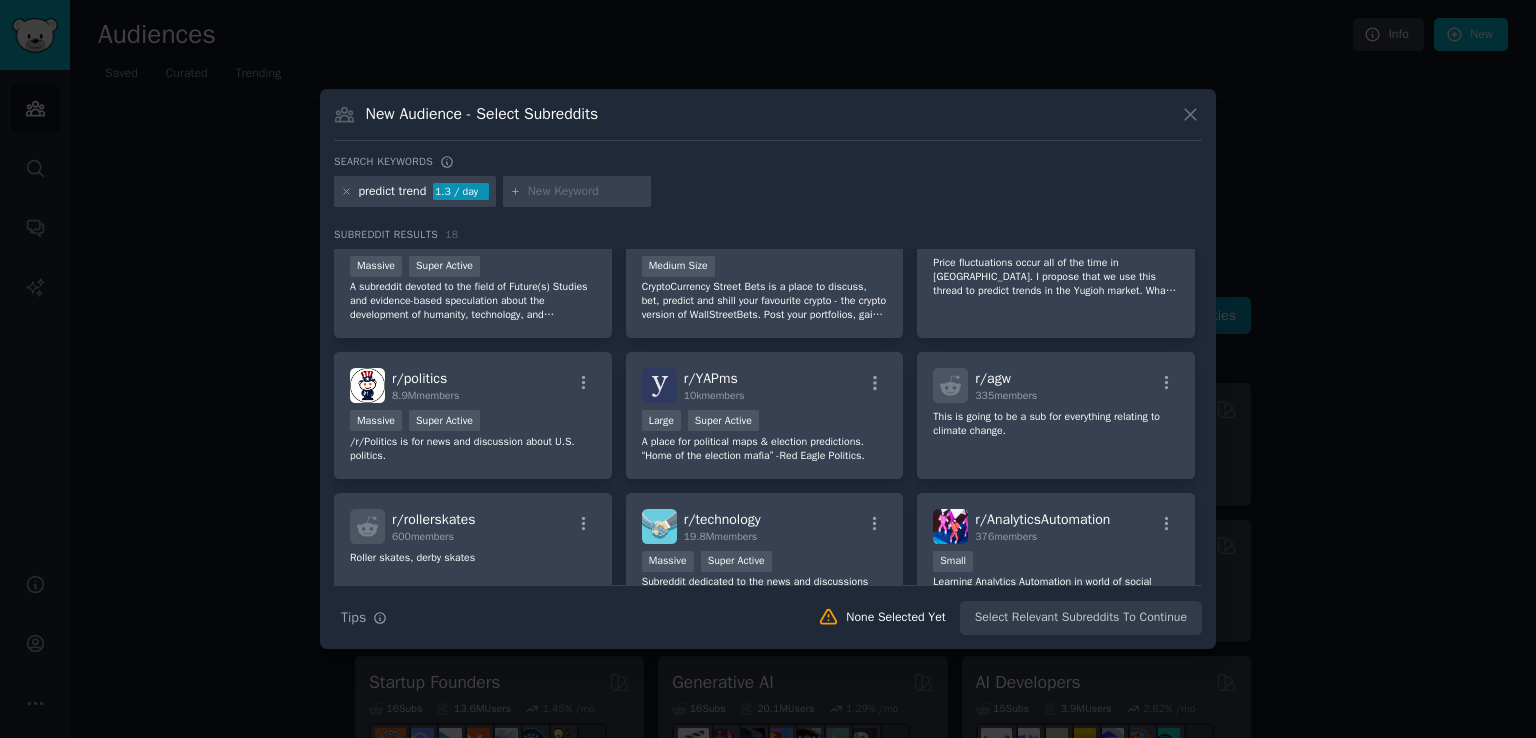 scroll, scrollTop: 192, scrollLeft: 0, axis: vertical 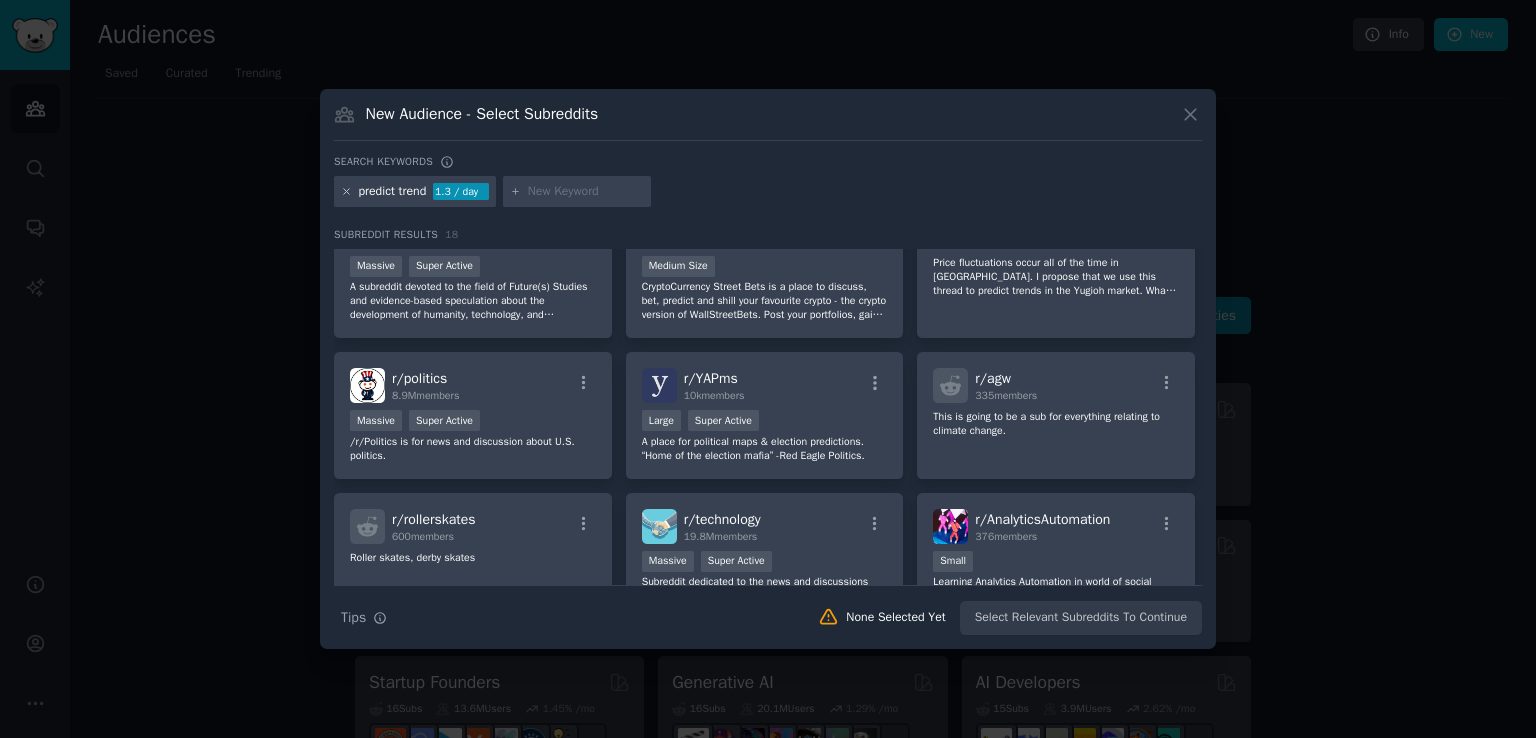 click 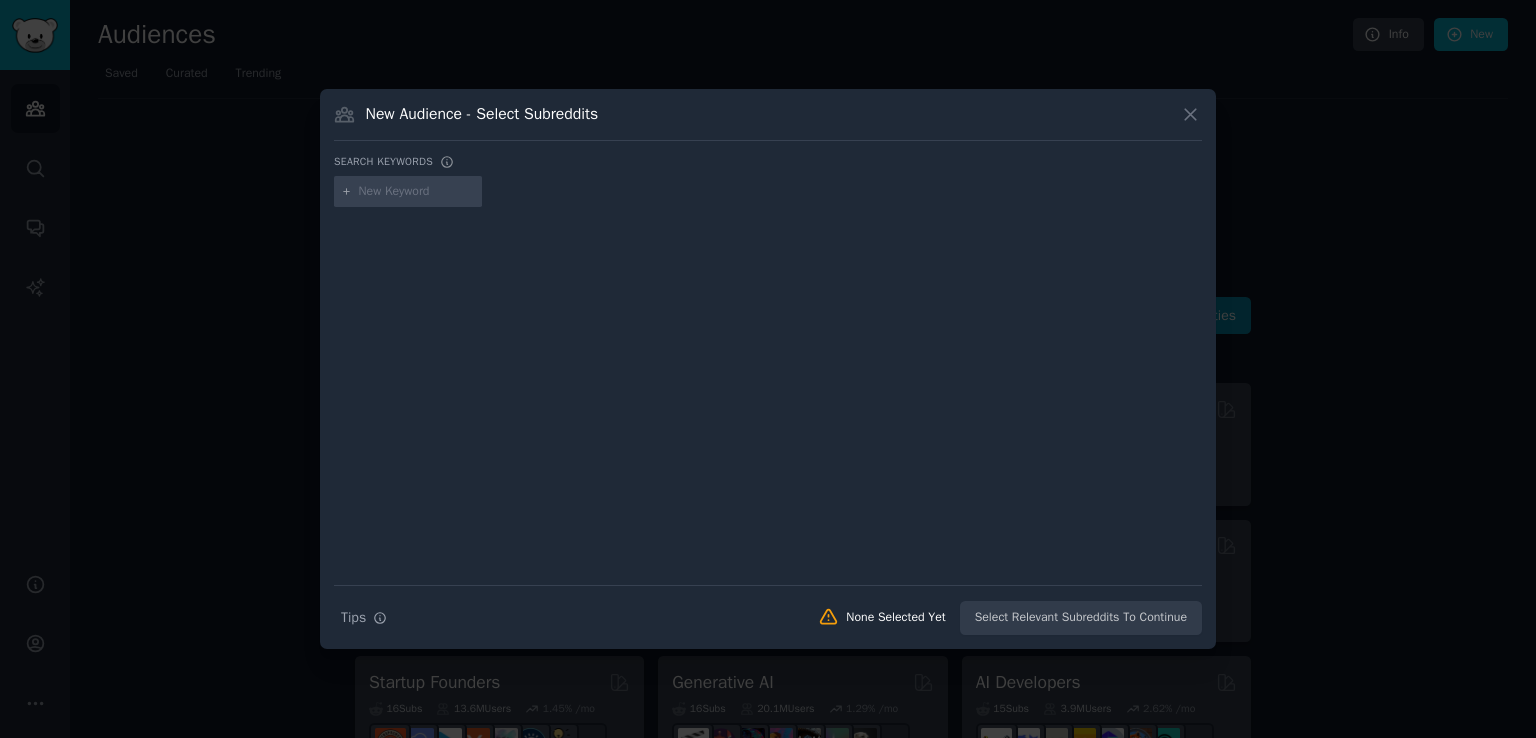 click at bounding box center (417, 192) 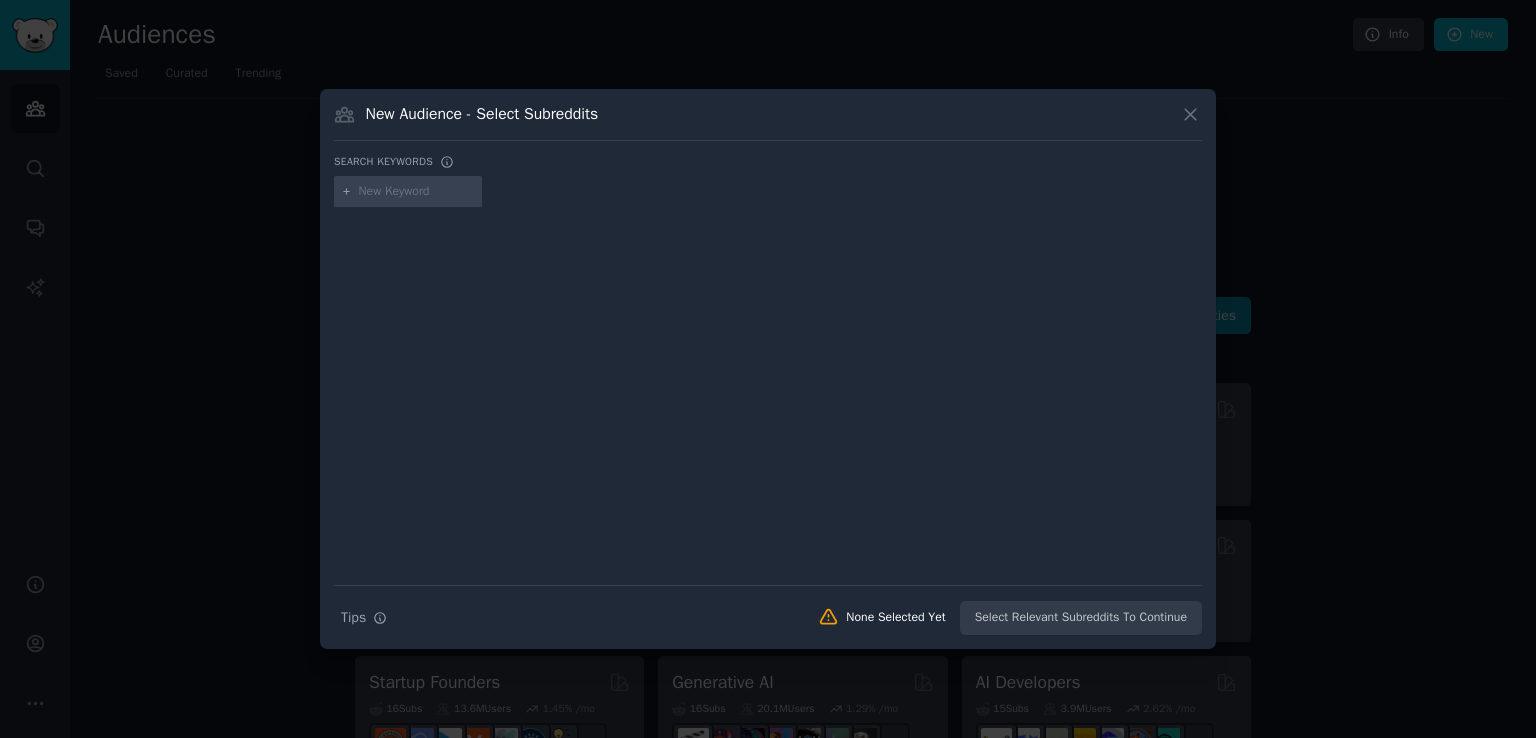 type on "n" 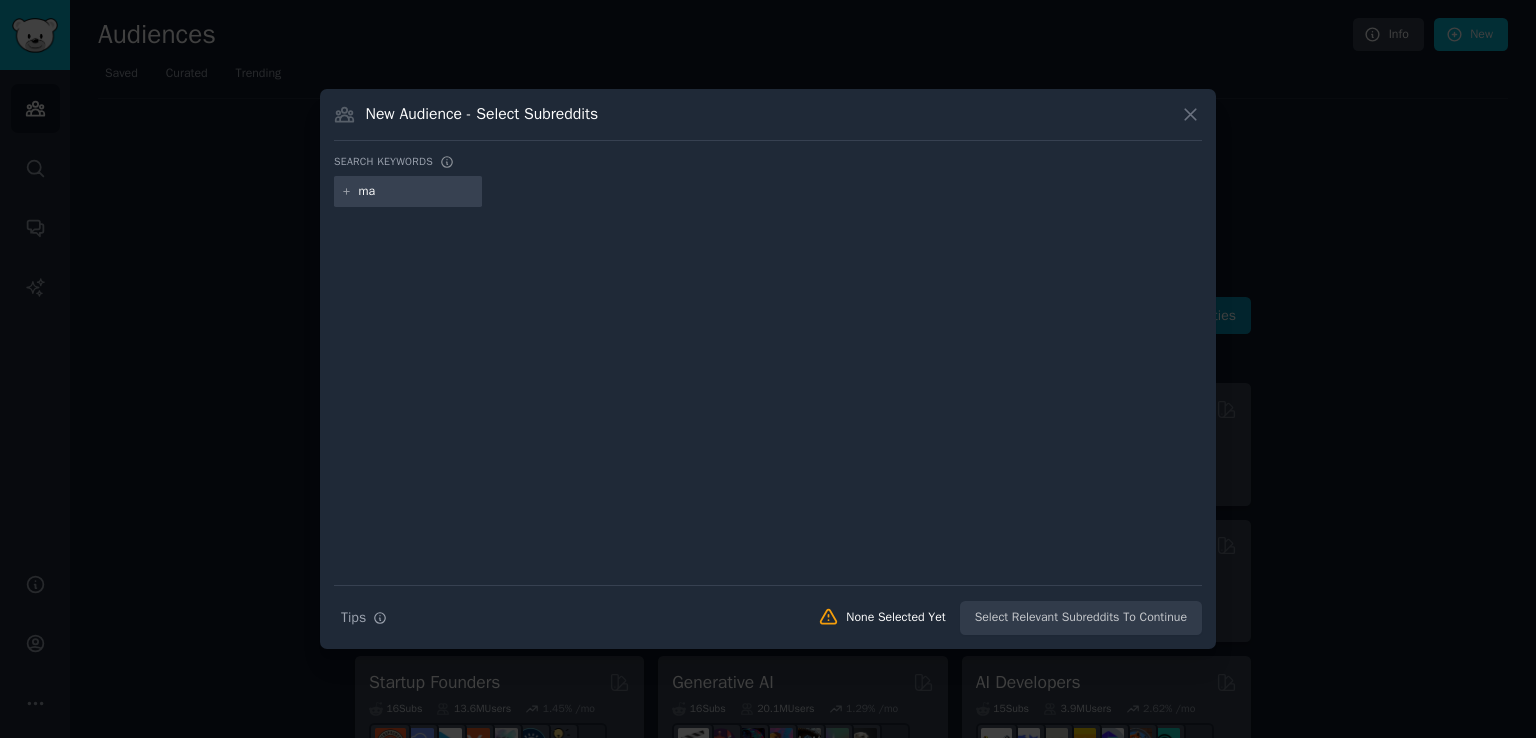type on "m" 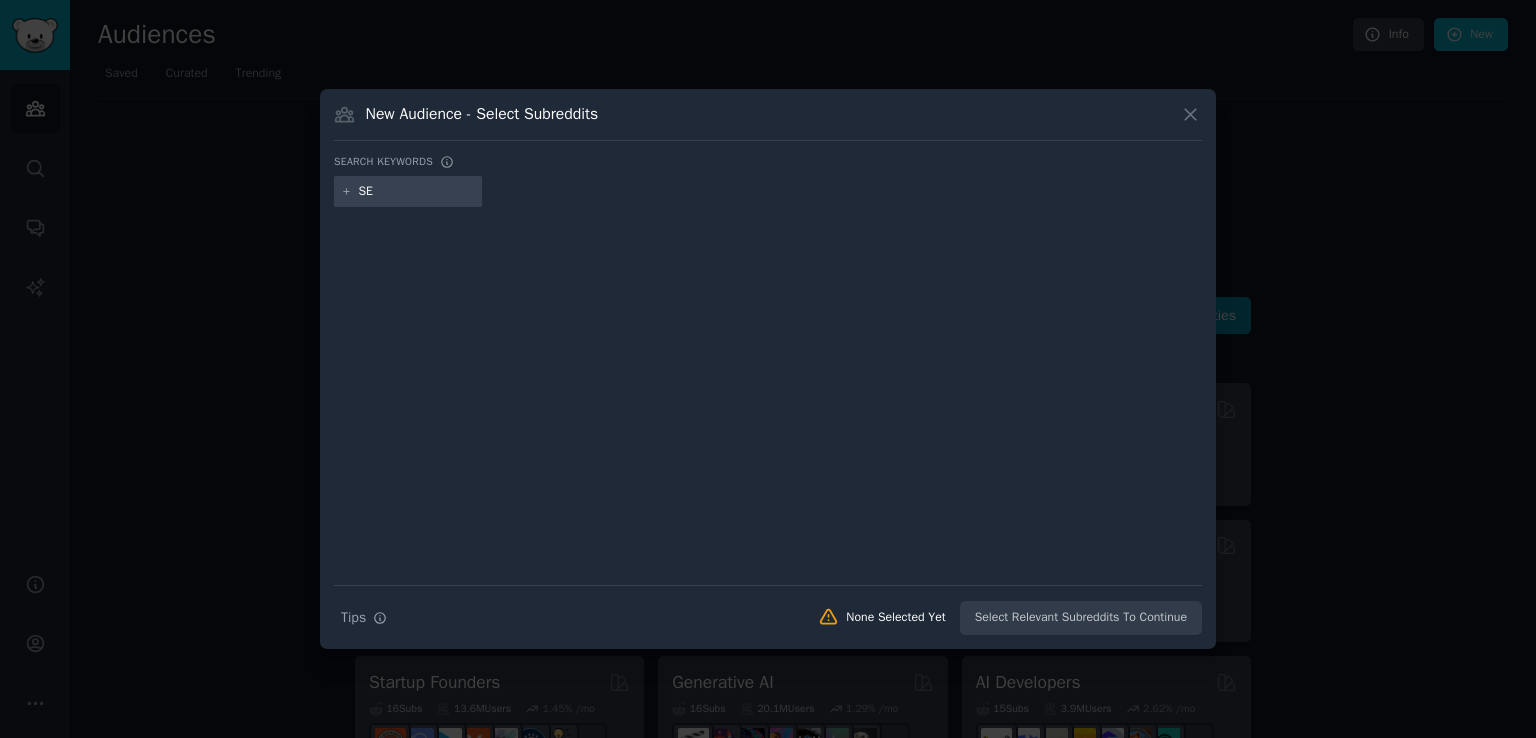 type on "SEO" 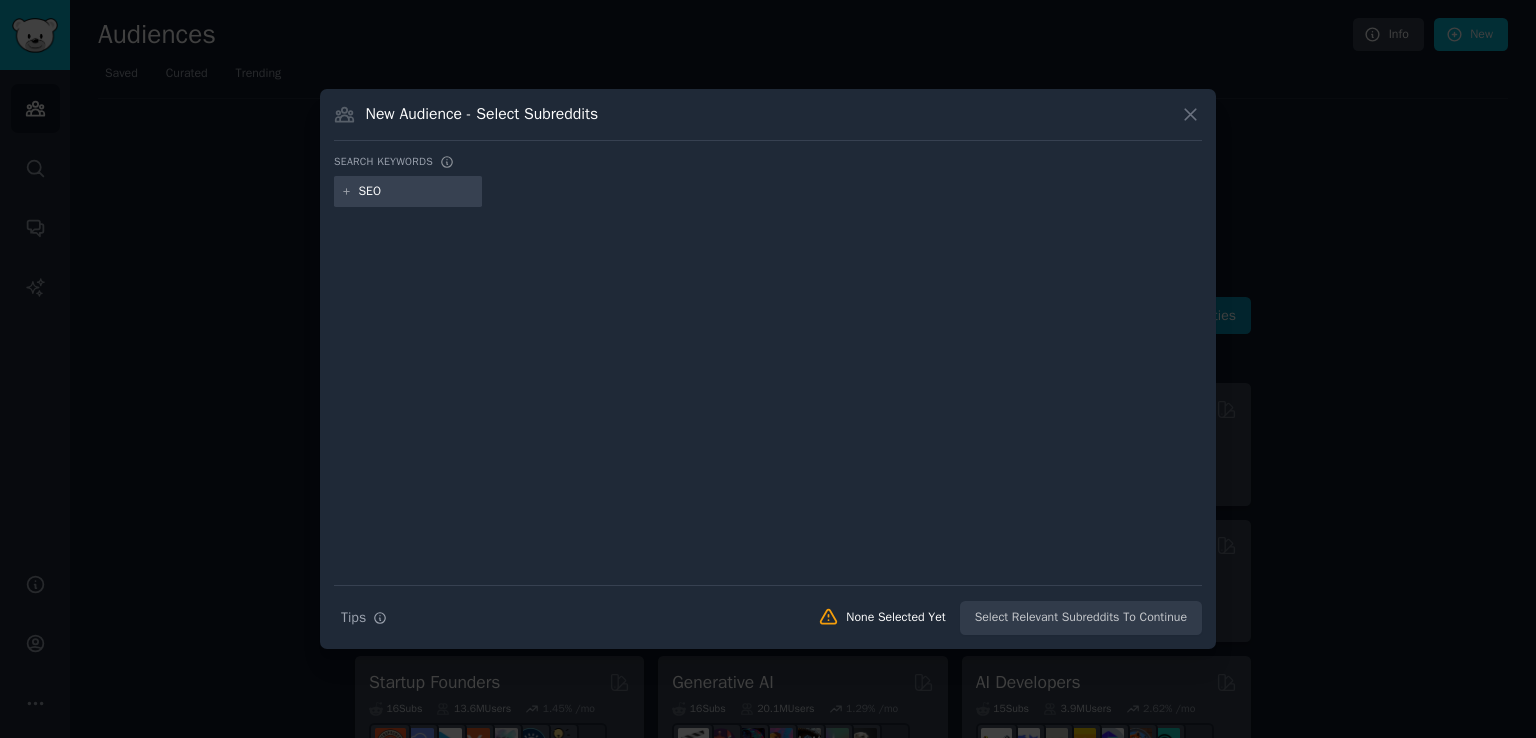 type 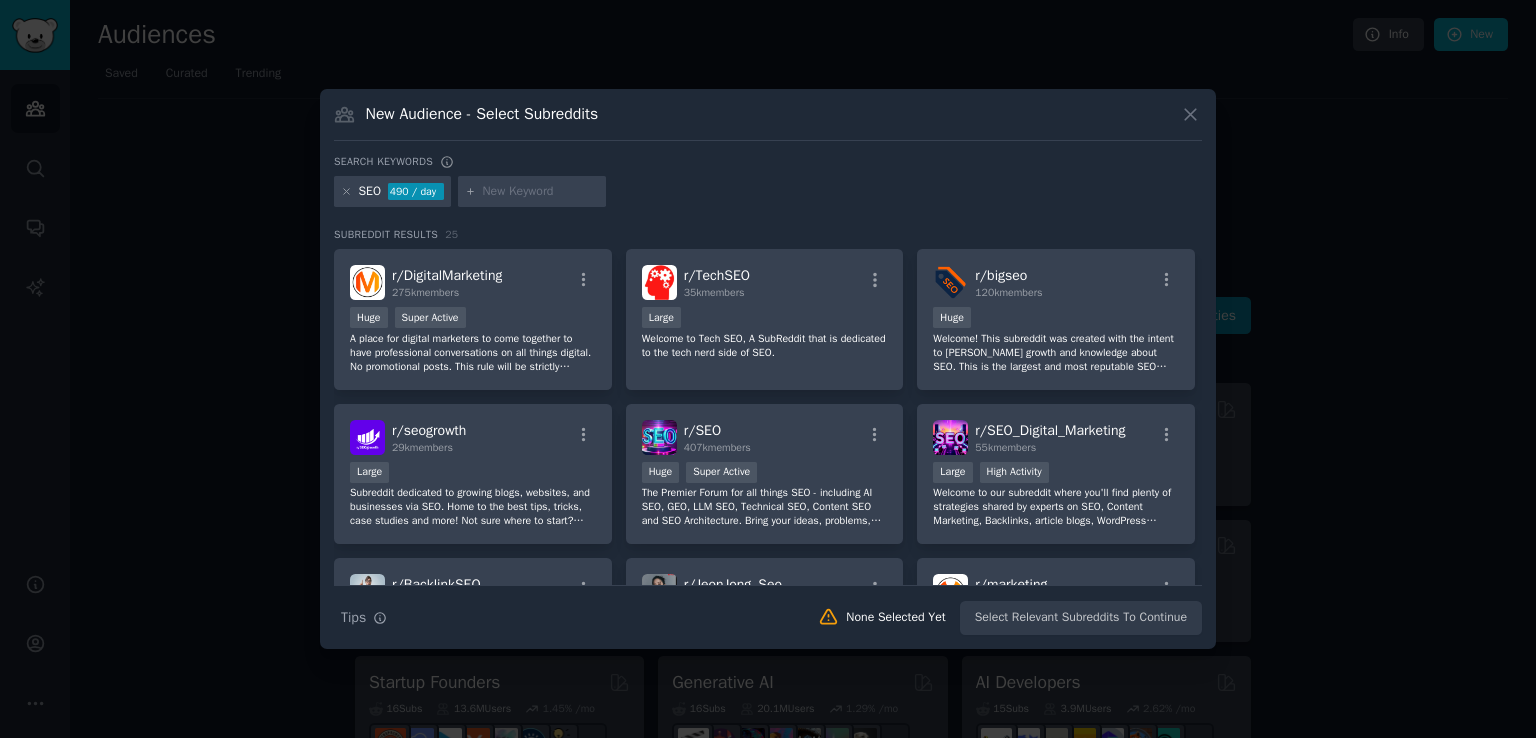 drag, startPoint x: 1000, startPoint y: 276, endPoint x: 965, endPoint y: 228, distance: 59.405388 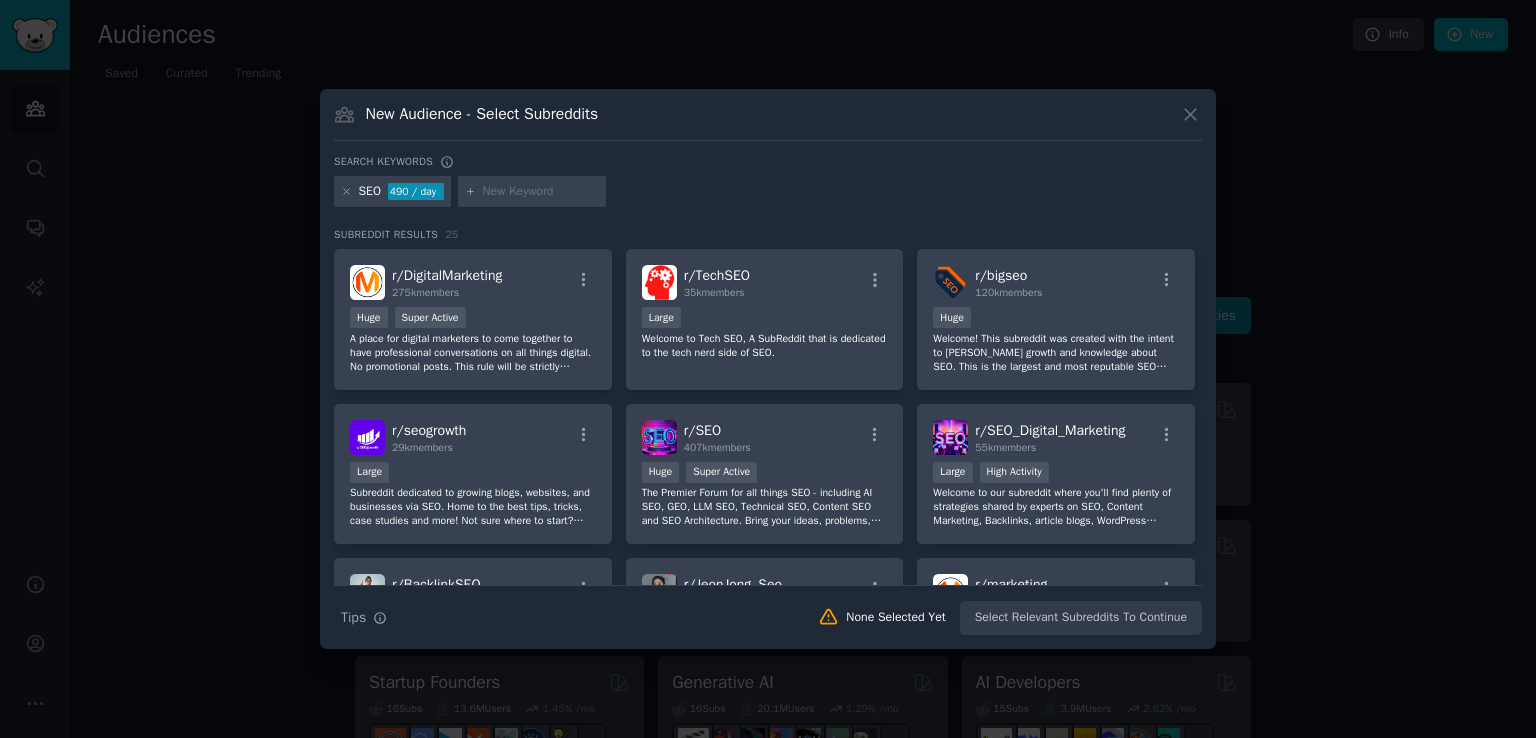 click on "Search keywords SEO 490 / day Subreddit Results 25 r/ DigitalMarketing 275k  members Huge Super Active A place for digital marketers to come together to have professional conversations on all things digital.
No promotional posts. This rule will be strictly enforced. r/ TechSEO 35k  members Large Welcome to Tech SEO, A SubReddit that is dedicated to the tech nerd side of SEO.  r/ bigseo 120k  members Huge Welcome! This subreddit was created with the intent to foster growth and knowledge about SEO. This is the largest and most reputable SEO subreddit run by professional SEOs on Reddit.
We encourage you check the sidebar and rules before posting.
See our full rules at https://www.reddit.com/r/bigseo/wiki/rules. r/ seogrowth 29k  members Large Subreddit dedicated to growing blogs, websites, and businesses via SEO. Home to the best tips, tricks, case studies and more!
Not sure where to start?
Check the pinned post for a starter guide. r/ SEO 407k  members Huge Super Active r/ SEO_Digital_Marketing 55k Large" at bounding box center [768, 395] 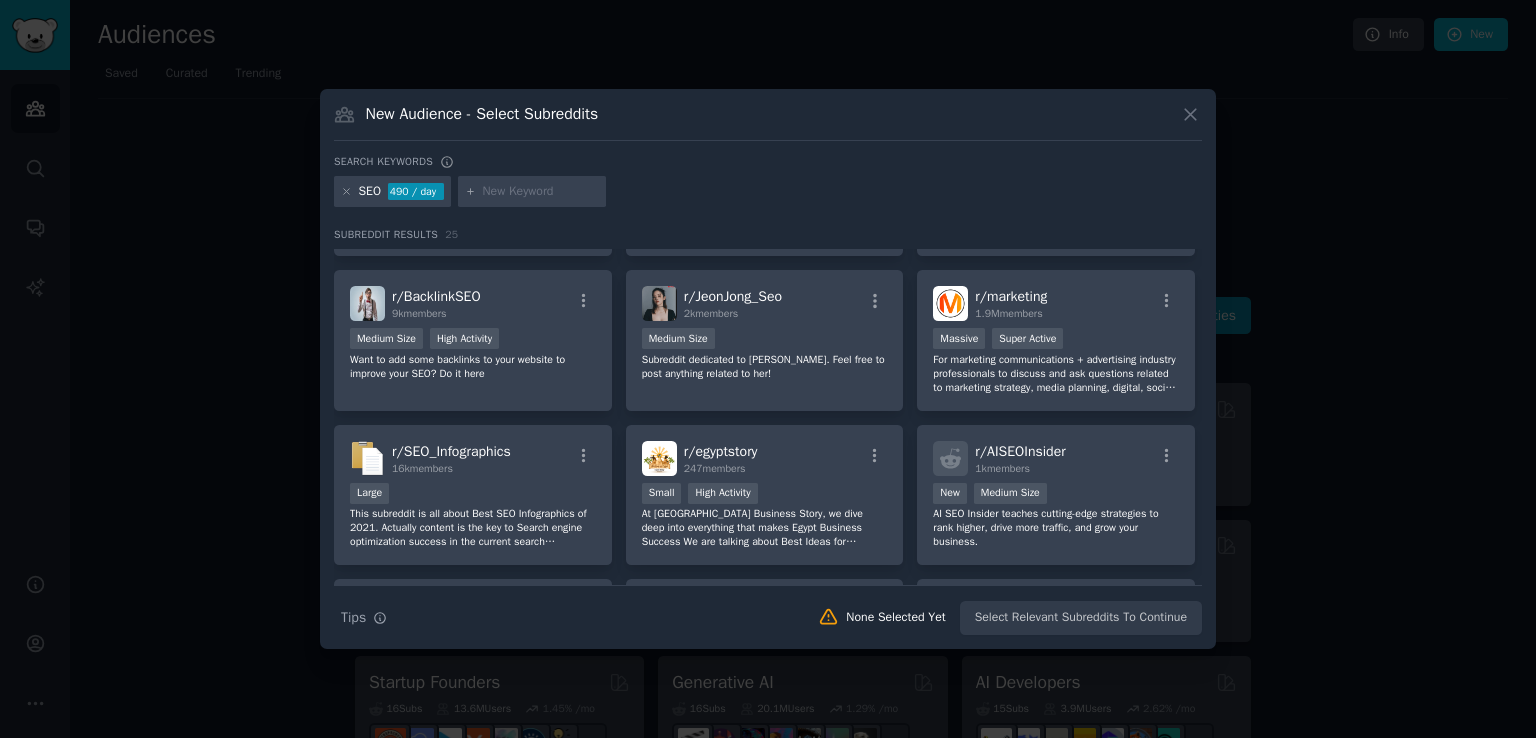 scroll, scrollTop: 308, scrollLeft: 0, axis: vertical 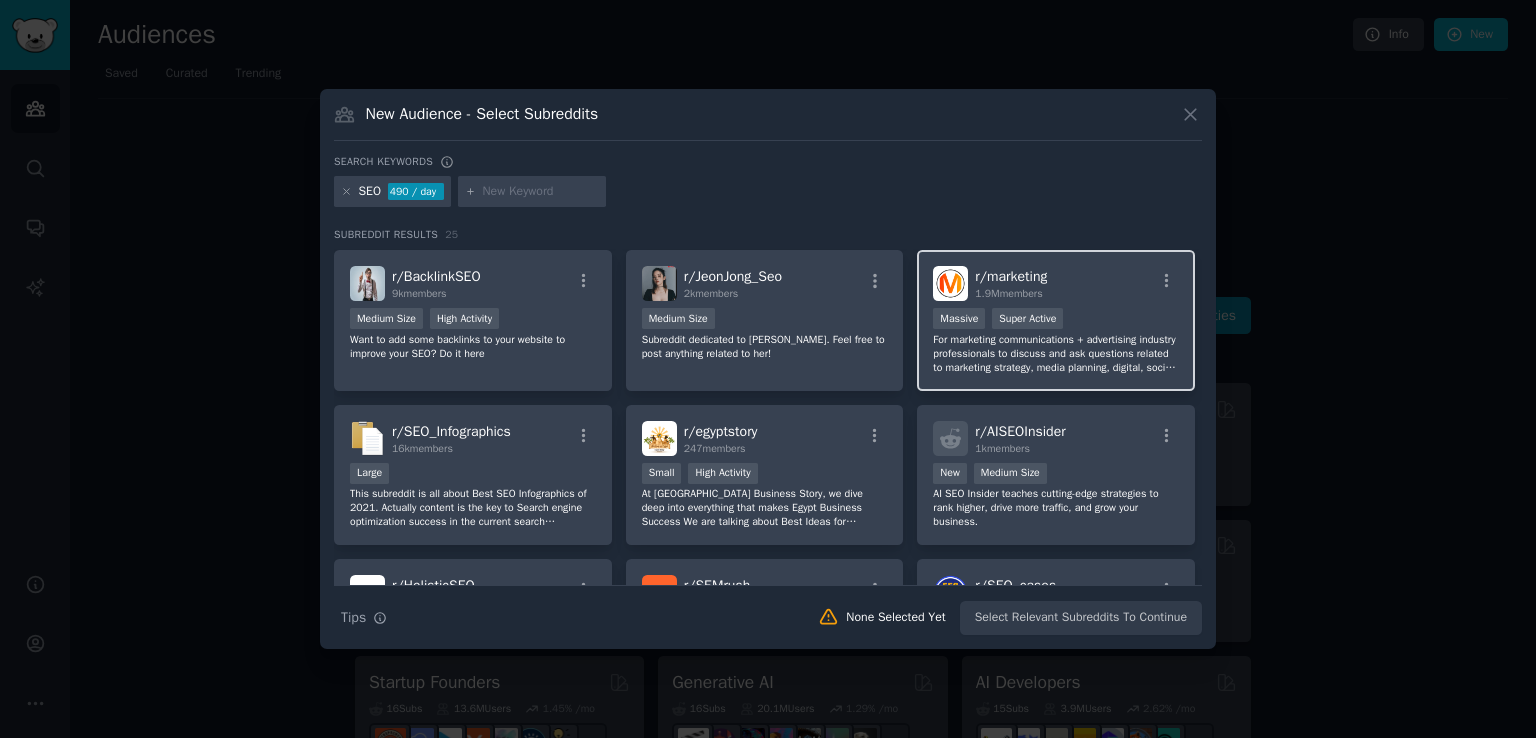click on "r/ marketing" at bounding box center [1011, 276] 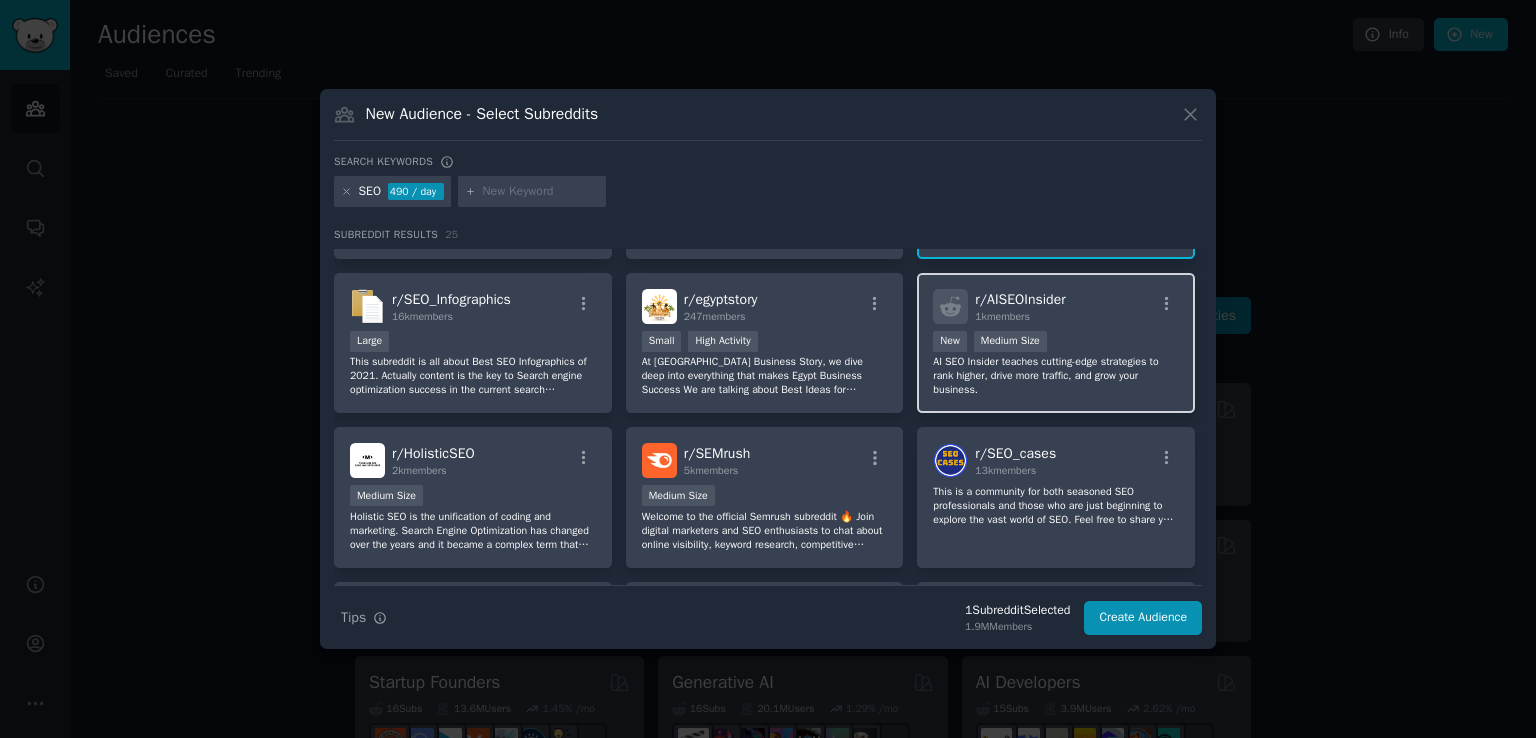 scroll, scrollTop: 442, scrollLeft: 0, axis: vertical 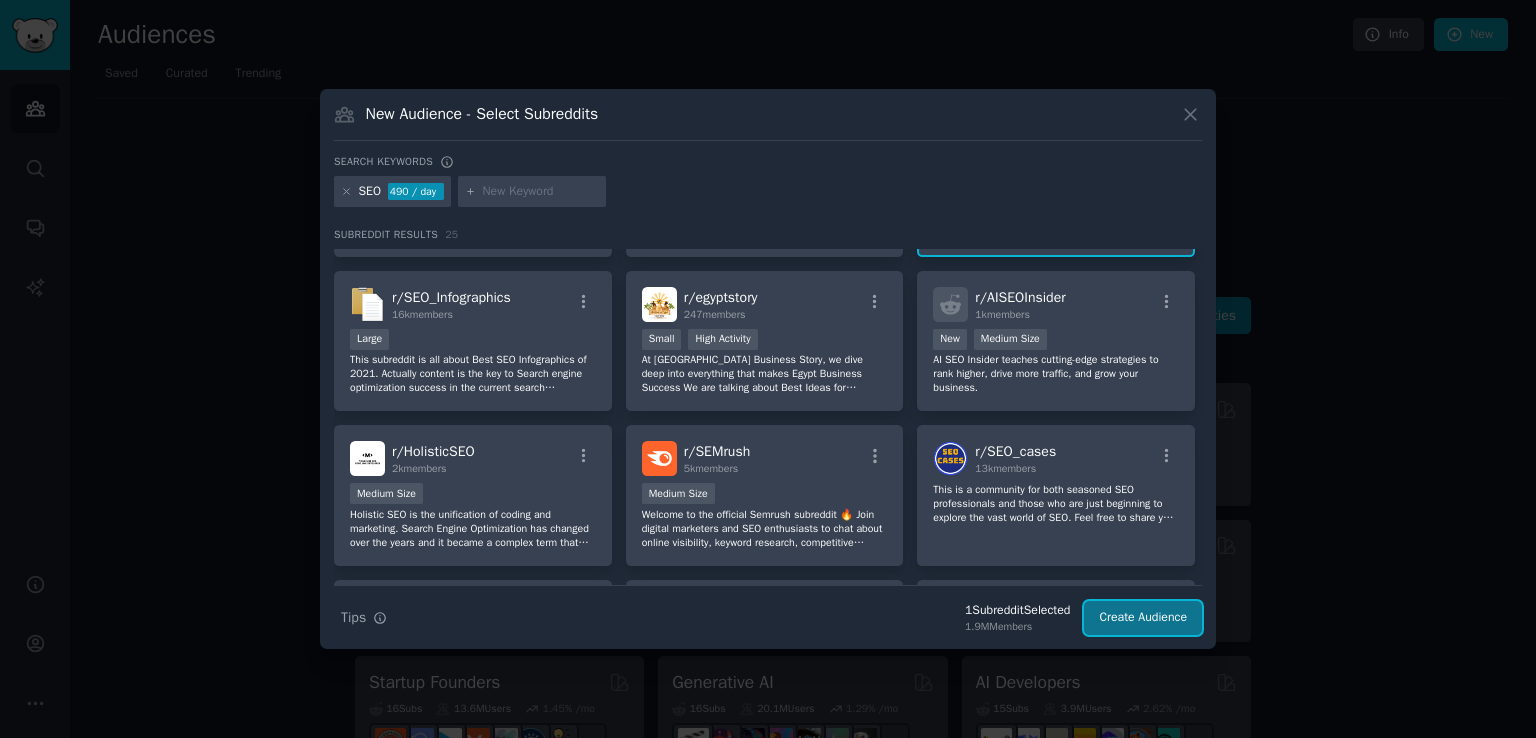 click on "Create Audience" at bounding box center (1143, 618) 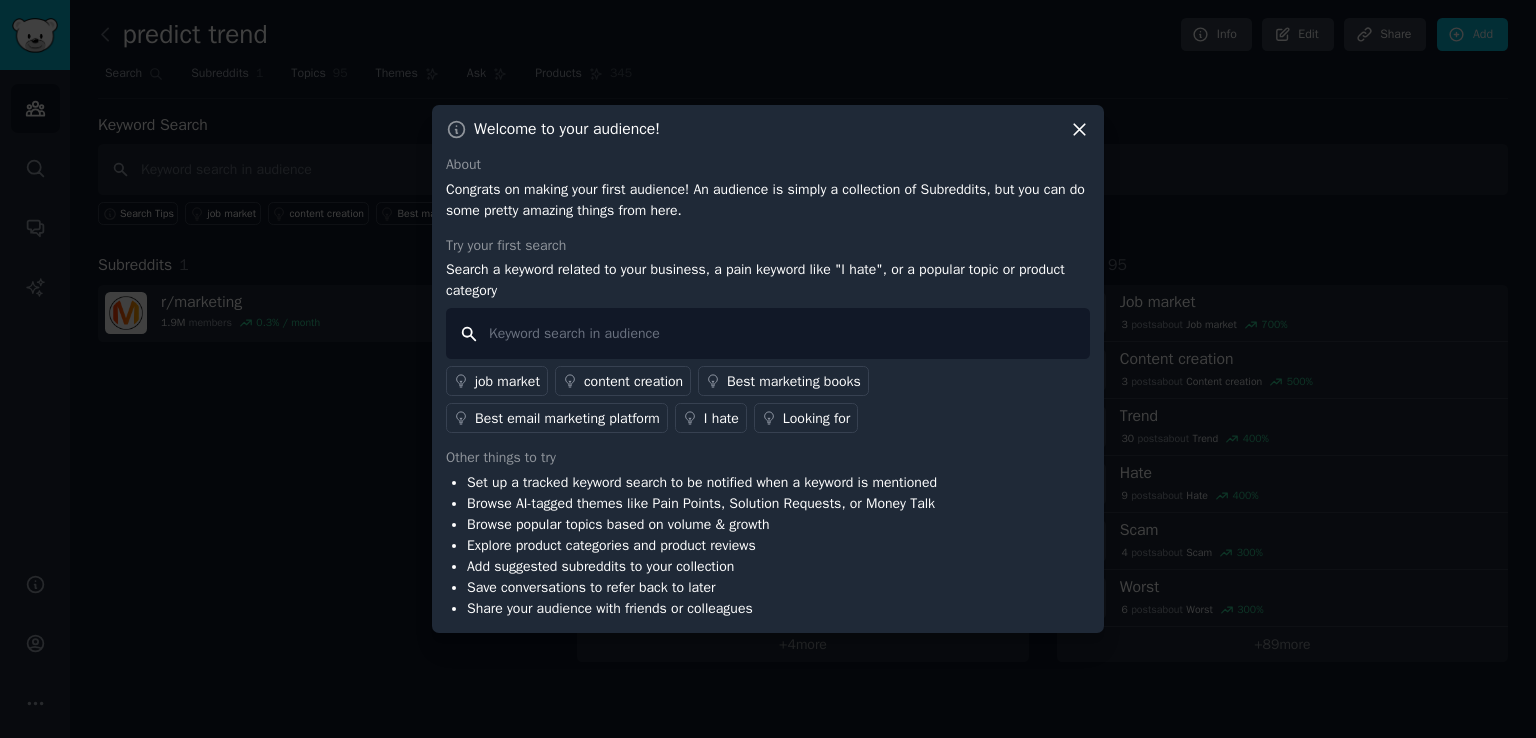 click at bounding box center (768, 333) 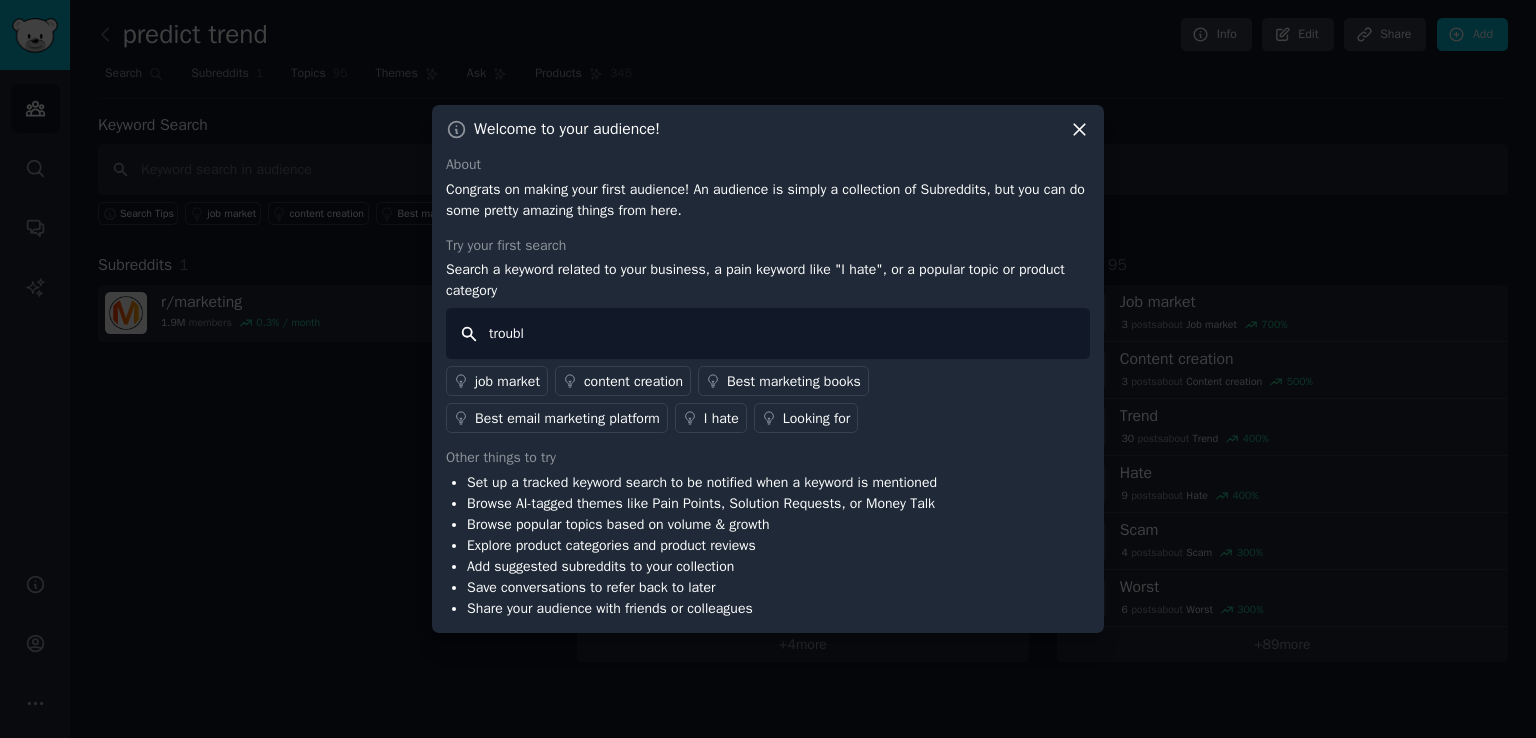 type on "trouble" 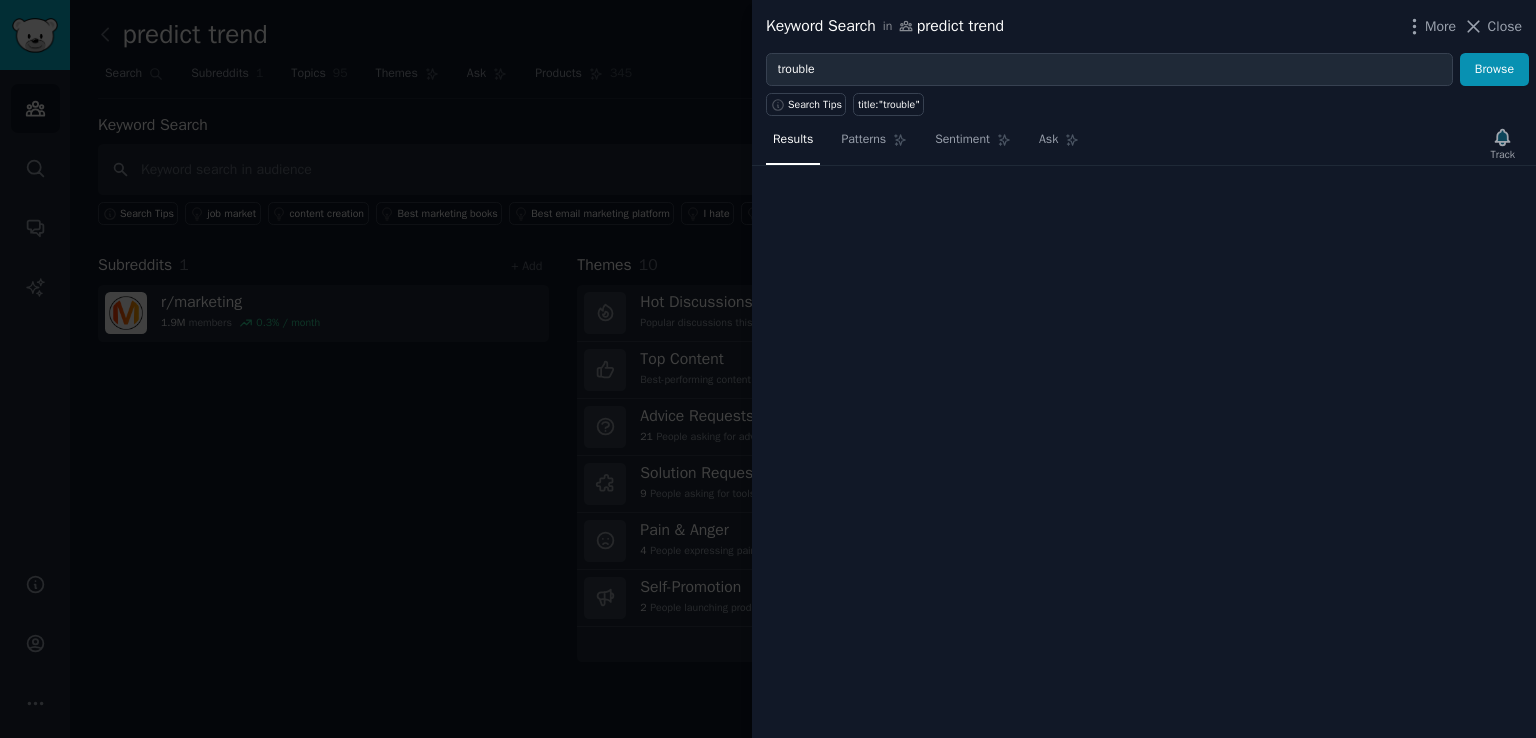 type 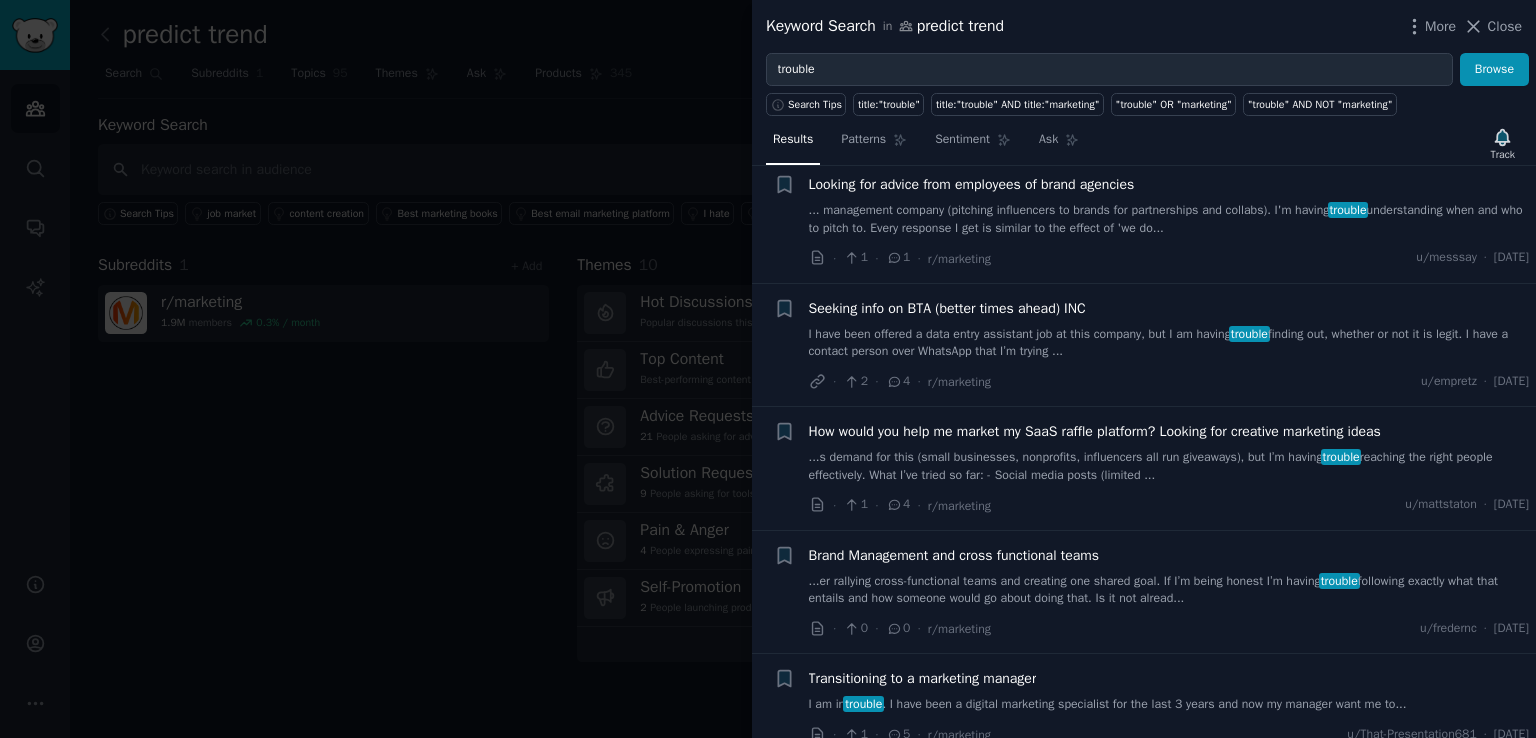 scroll, scrollTop: 414, scrollLeft: 0, axis: vertical 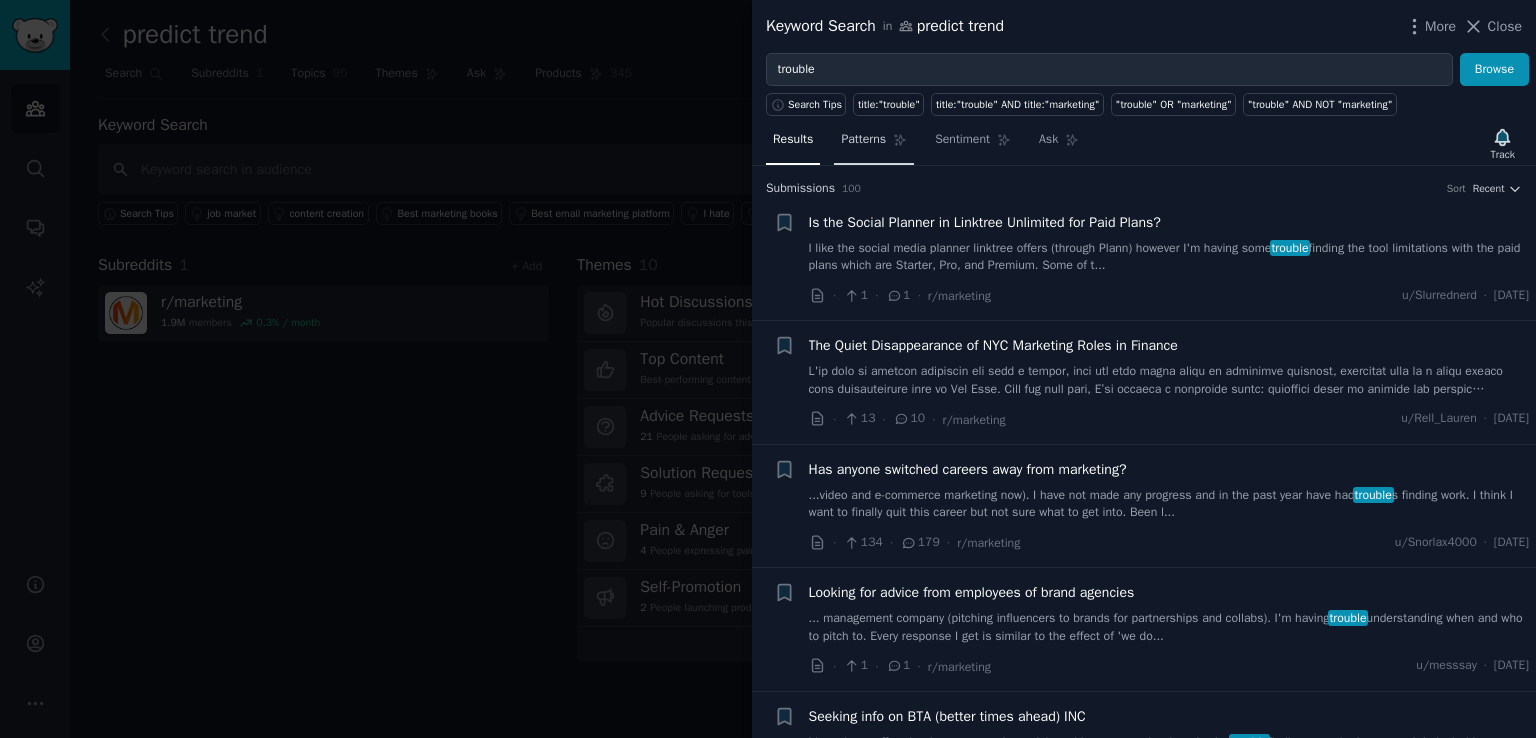 click on "Patterns" at bounding box center (863, 140) 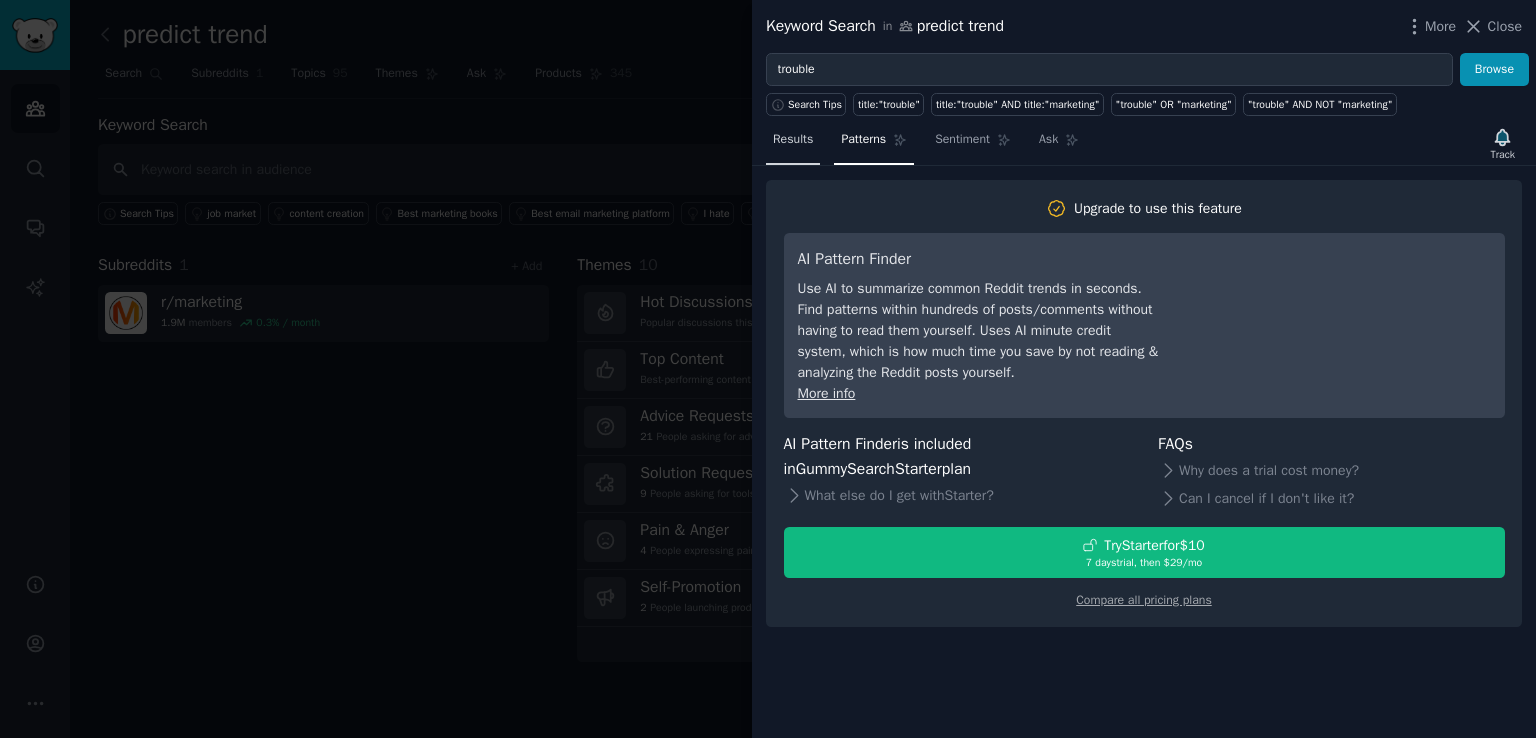 click on "Results" at bounding box center [793, 144] 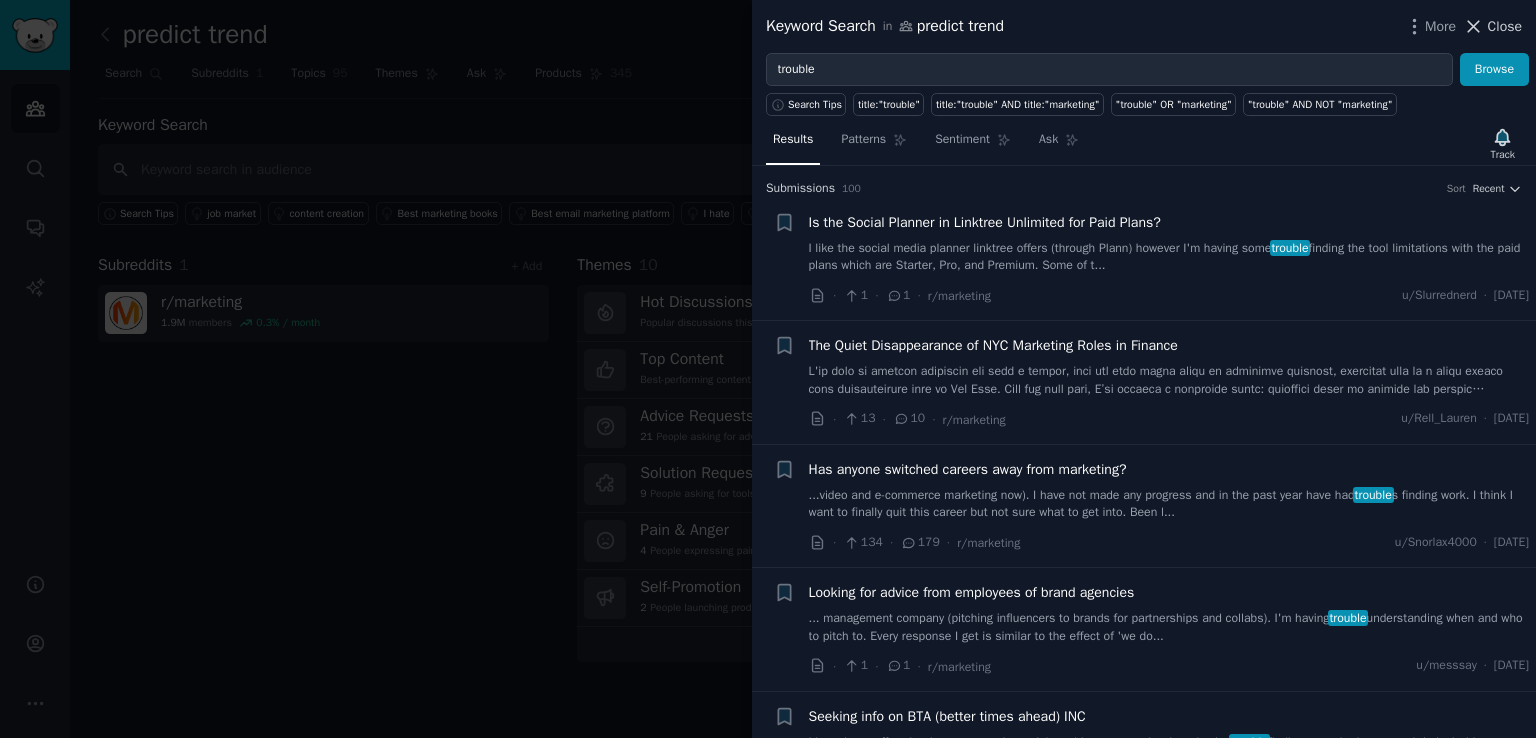 click on "Close" at bounding box center (1505, 26) 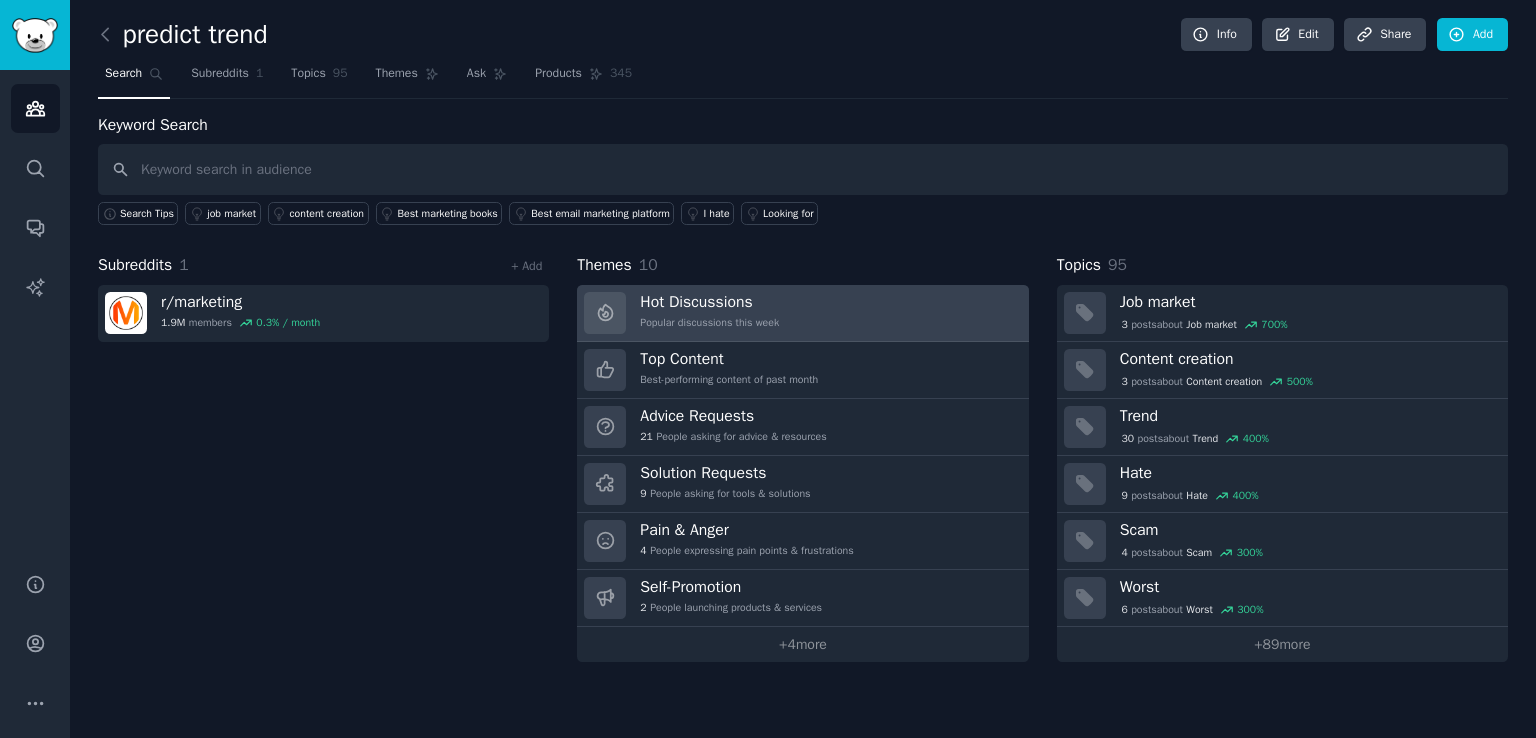 click on "Hot Discussions" at bounding box center (709, 302) 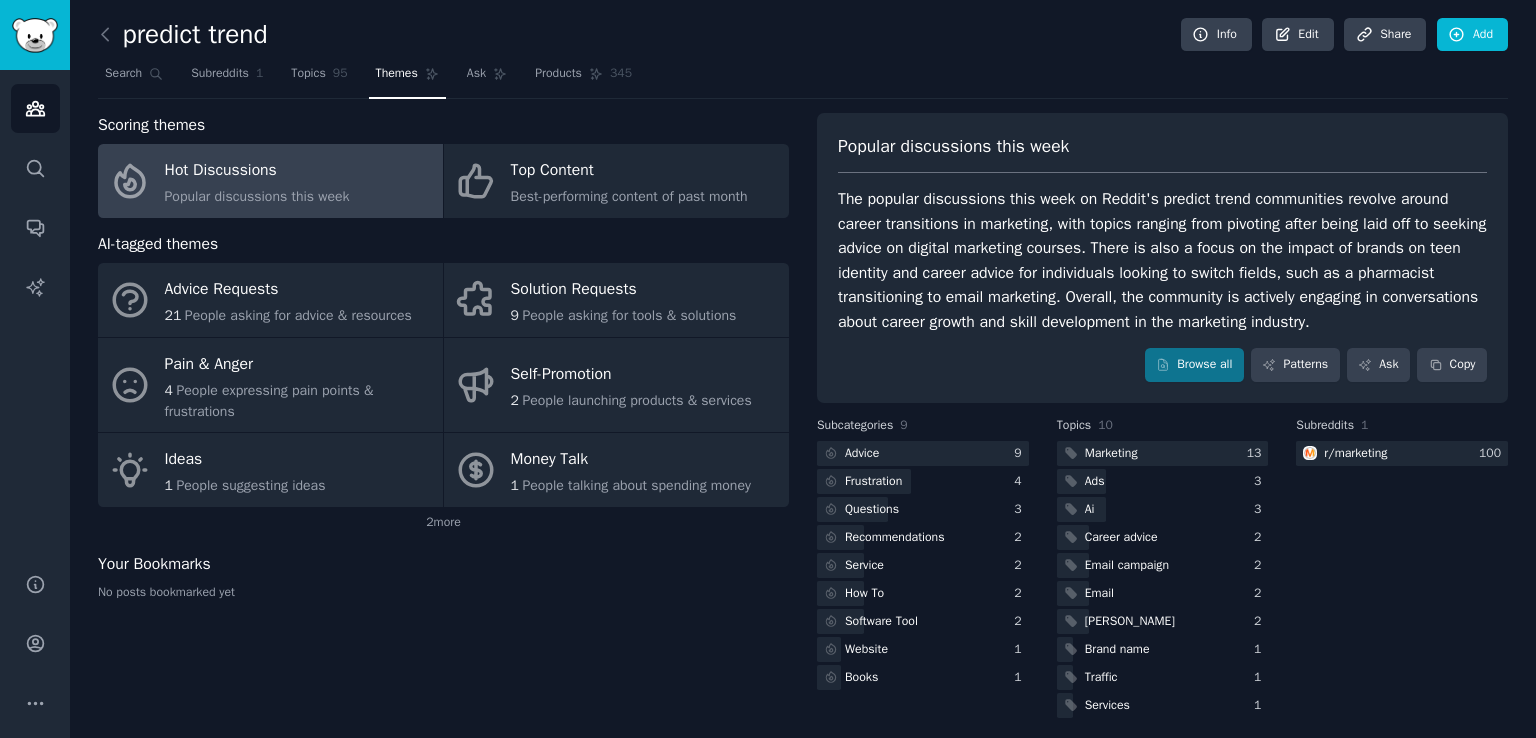 scroll, scrollTop: 9, scrollLeft: 0, axis: vertical 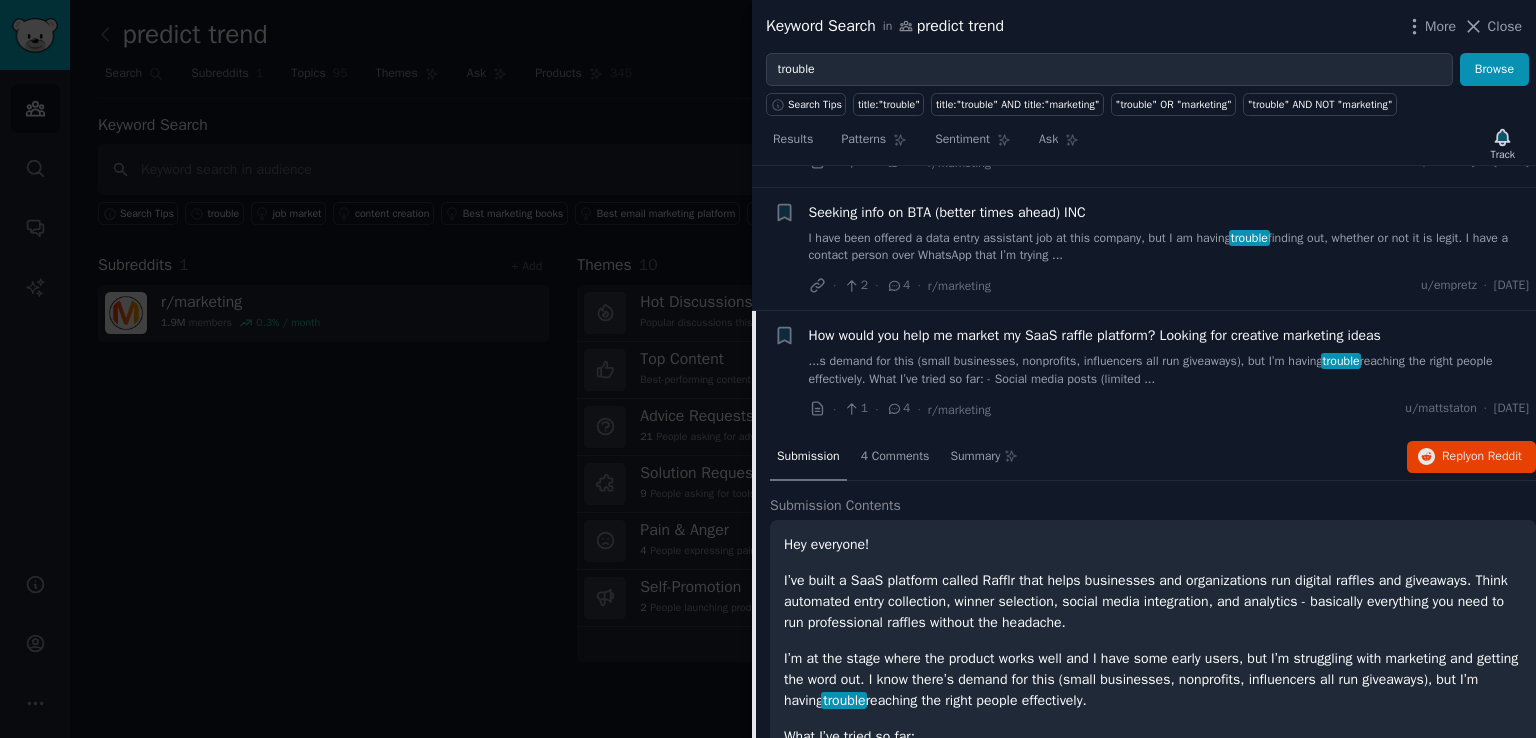 click on "How would you help me market my SaaS raffle platform? Looking for creative marketing ideas" at bounding box center [1095, 335] 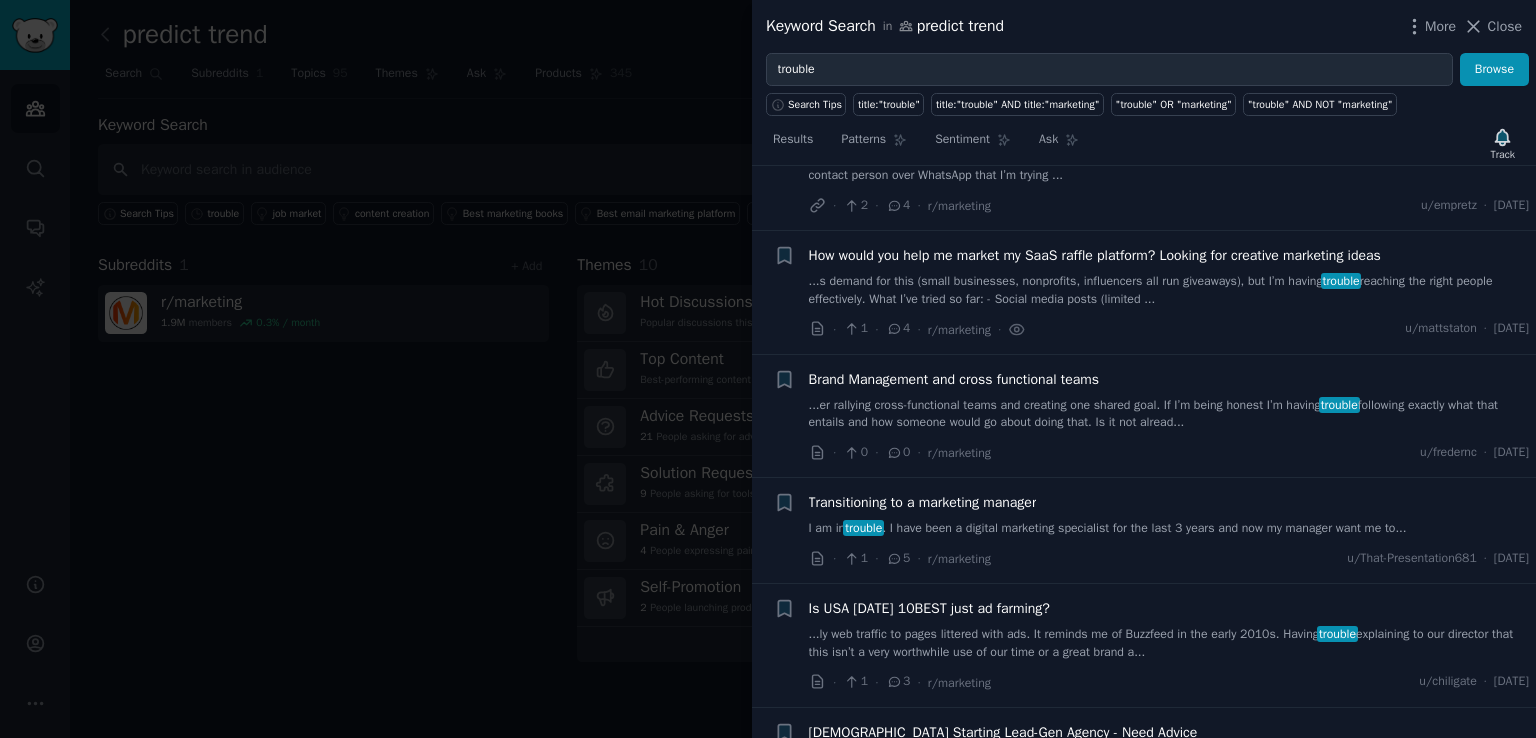 scroll, scrollTop: 584, scrollLeft: 0, axis: vertical 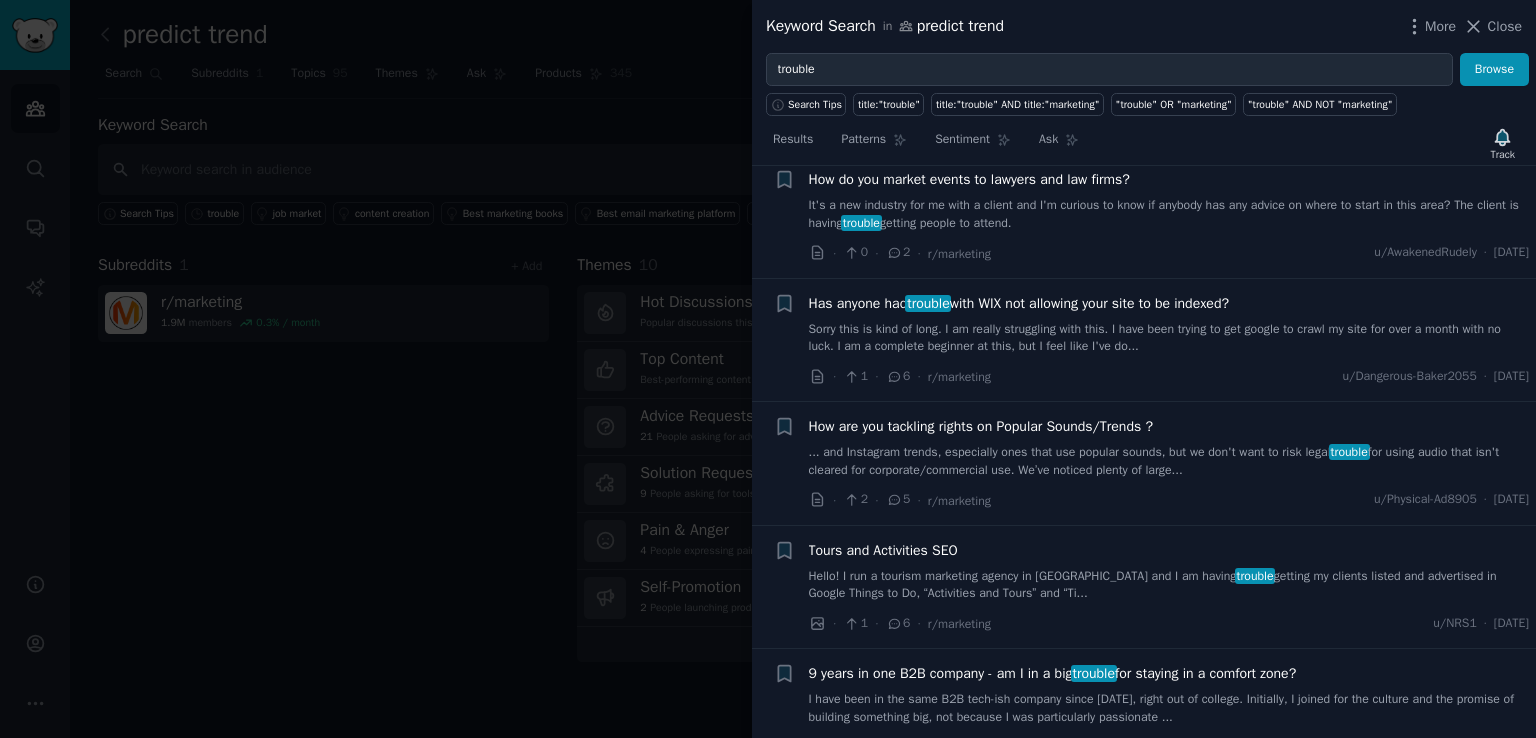 click at bounding box center (768, 369) 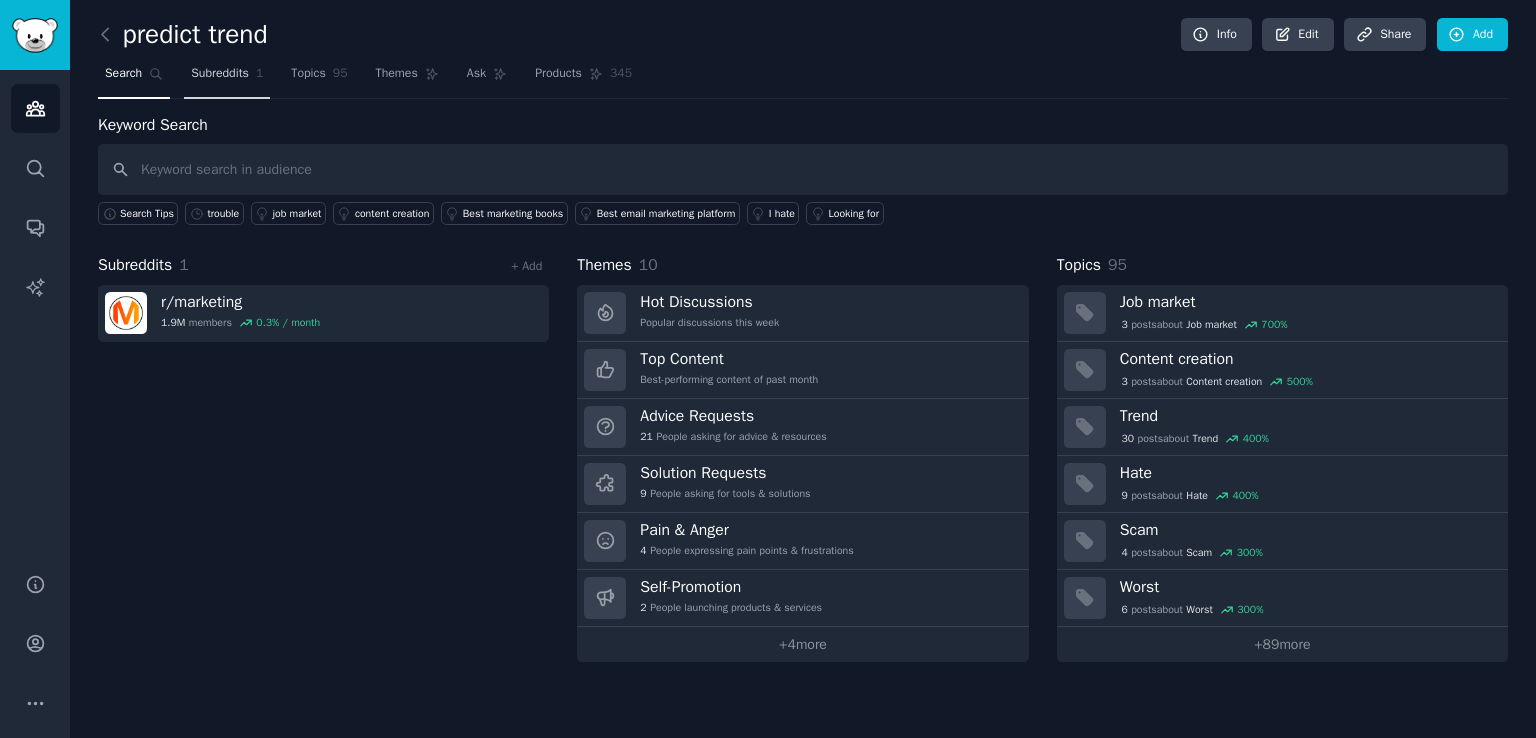 click on "Subreddits 1" at bounding box center (227, 78) 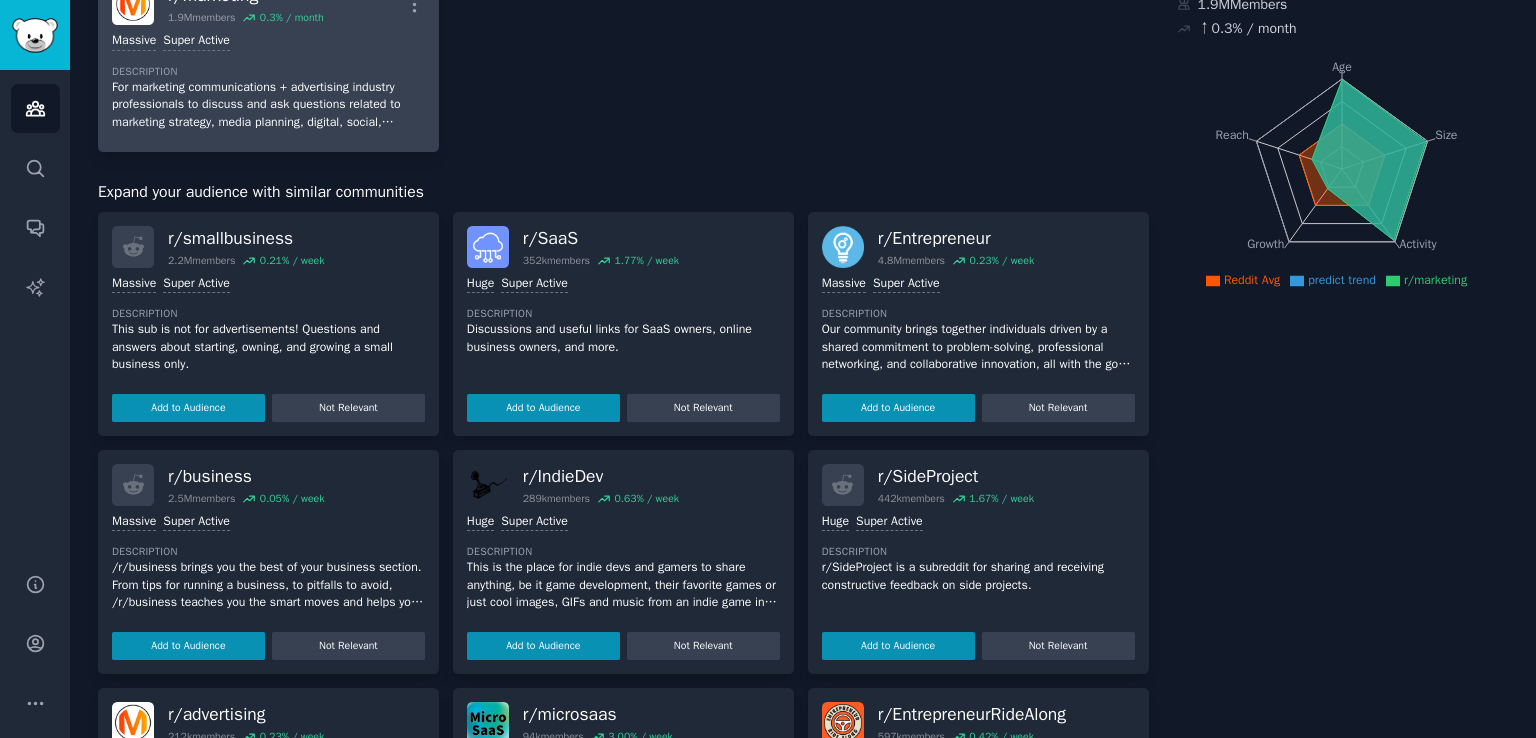 scroll, scrollTop: 176, scrollLeft: 0, axis: vertical 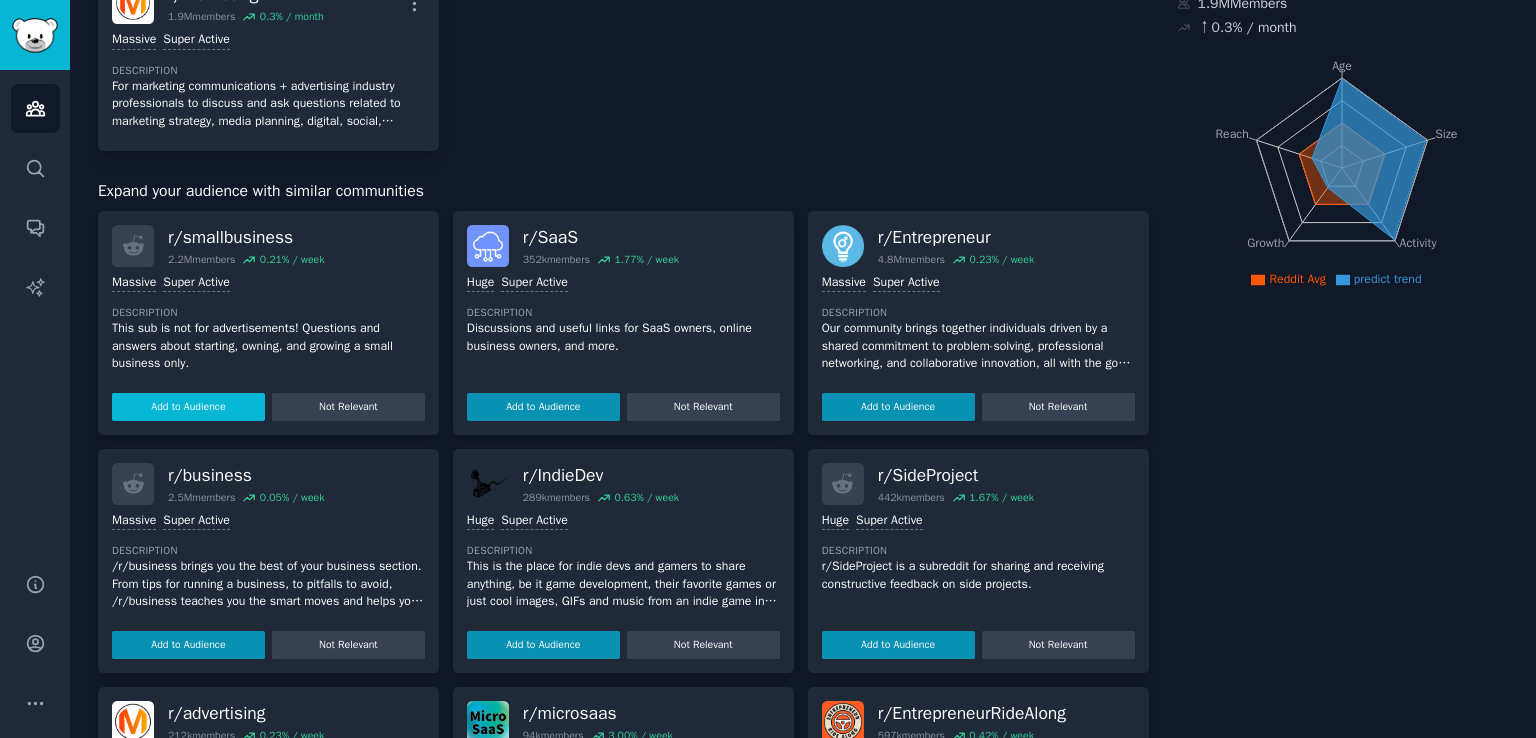 click on "Add to Audience" at bounding box center (188, 407) 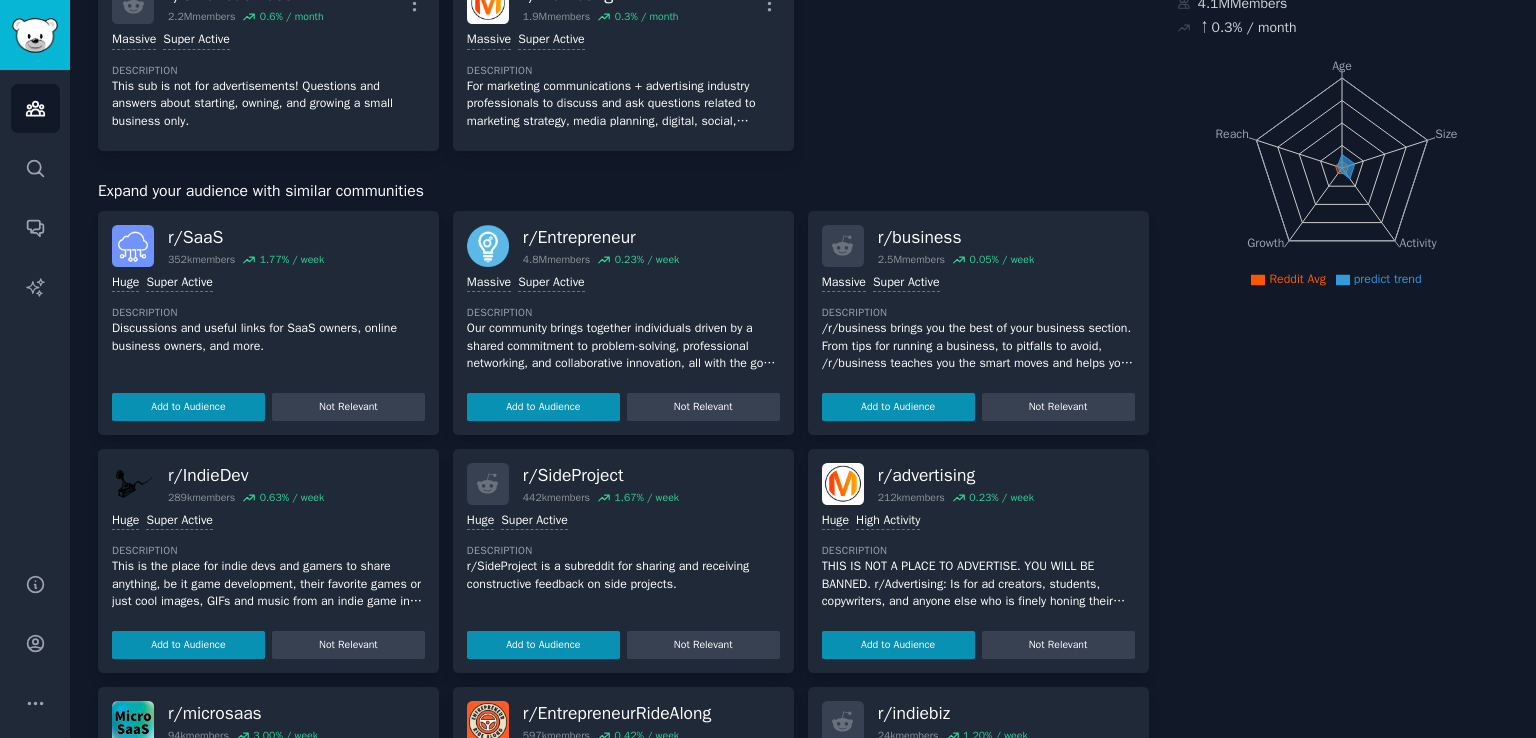 scroll, scrollTop: 0, scrollLeft: 0, axis: both 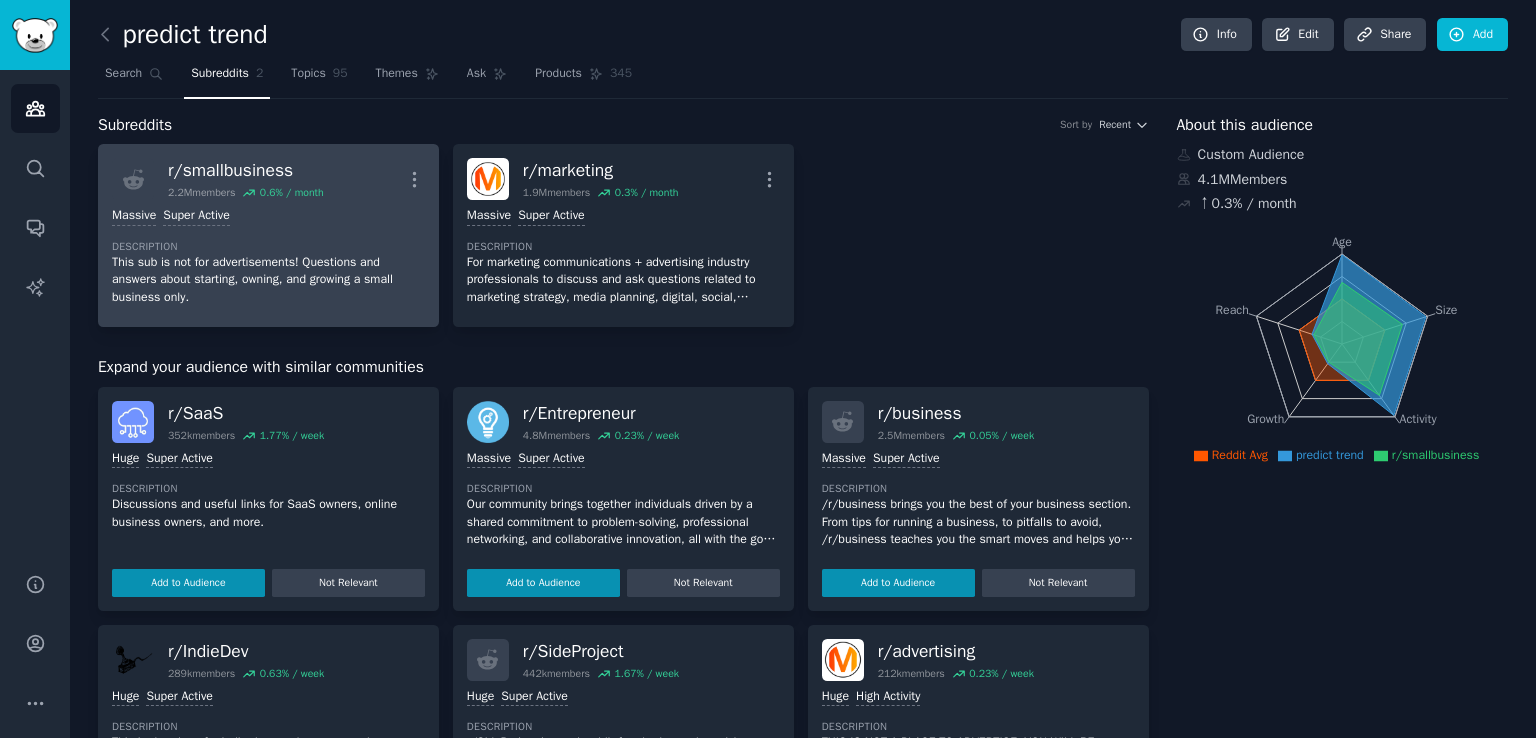click on "r/ smallbusiness" at bounding box center [246, 170] 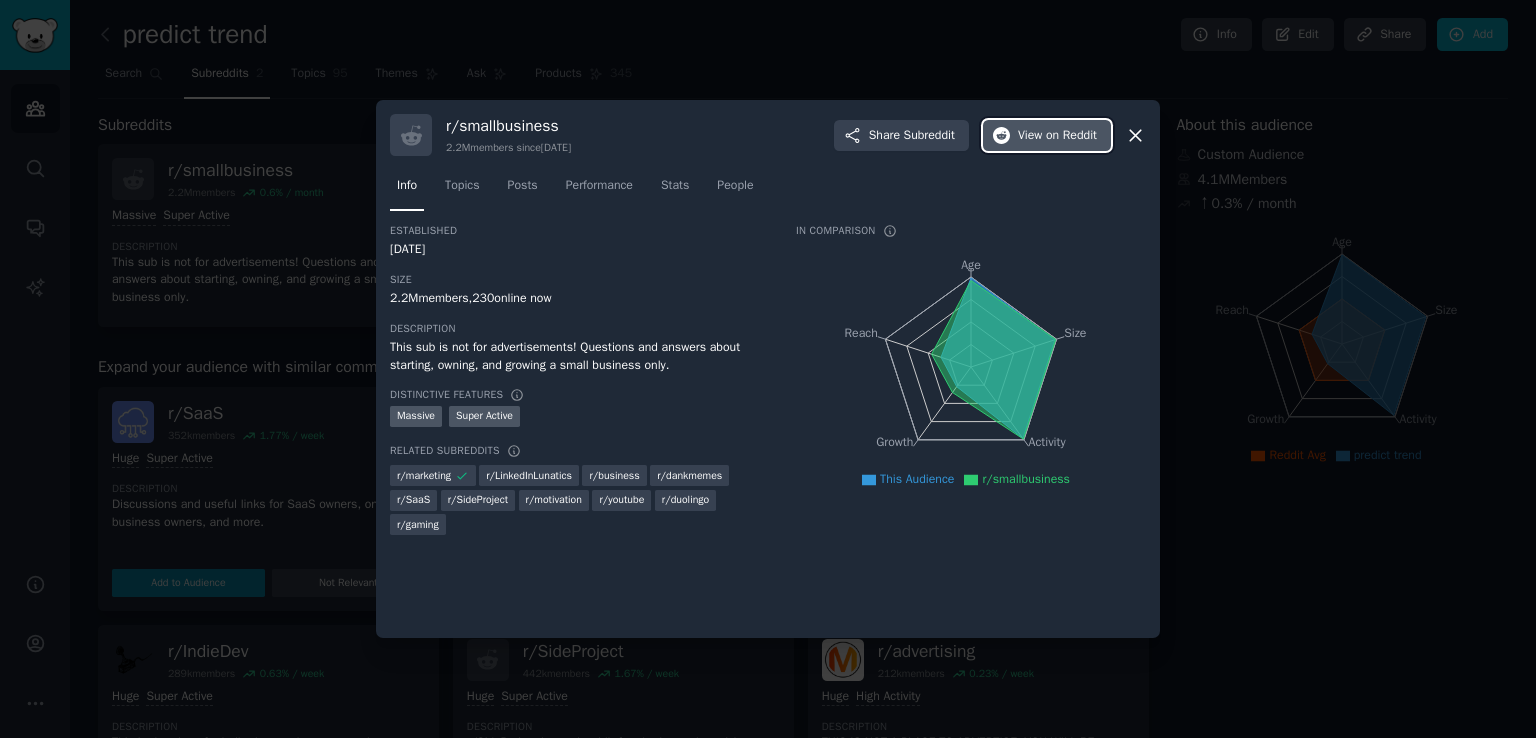 click on "on Reddit" at bounding box center (1071, 136) 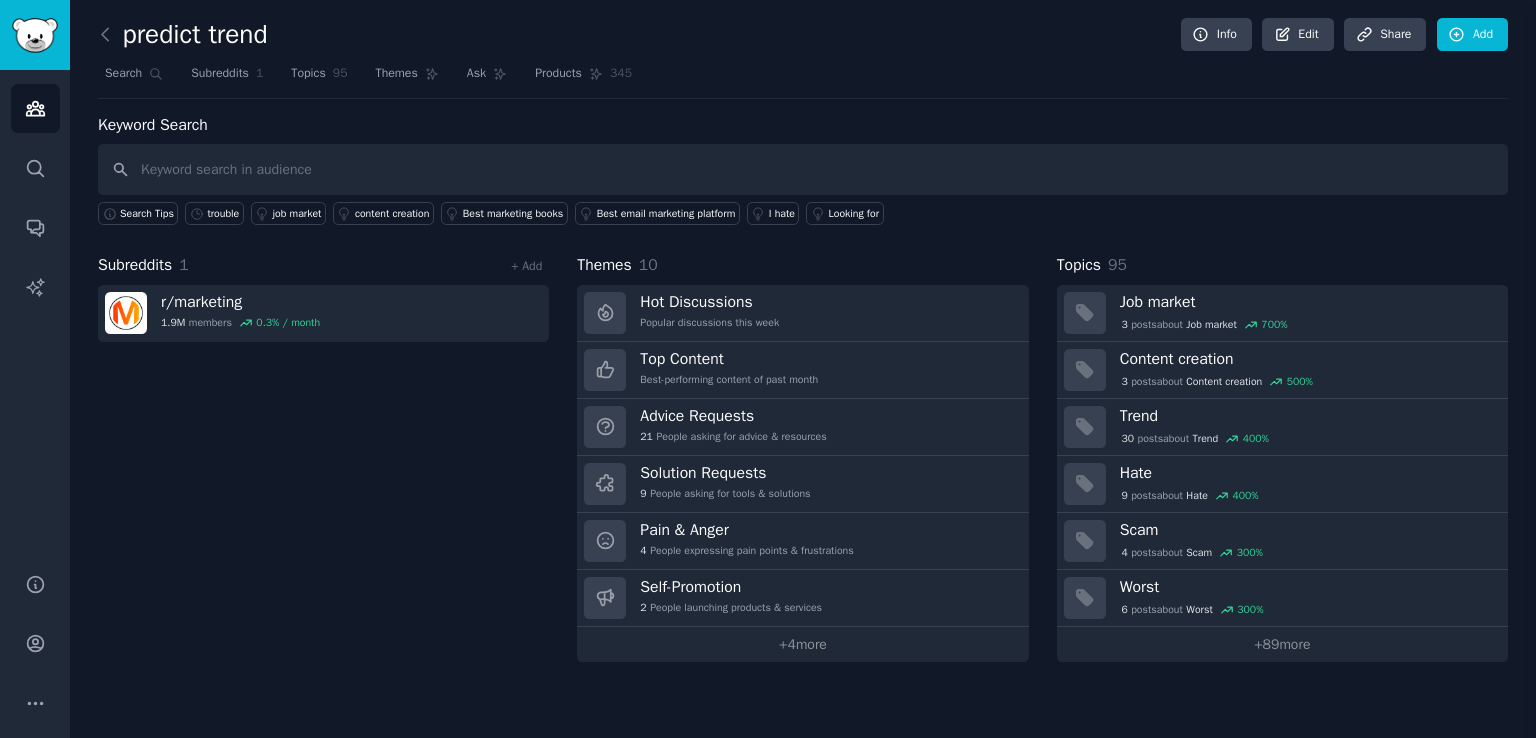 scroll, scrollTop: 0, scrollLeft: 0, axis: both 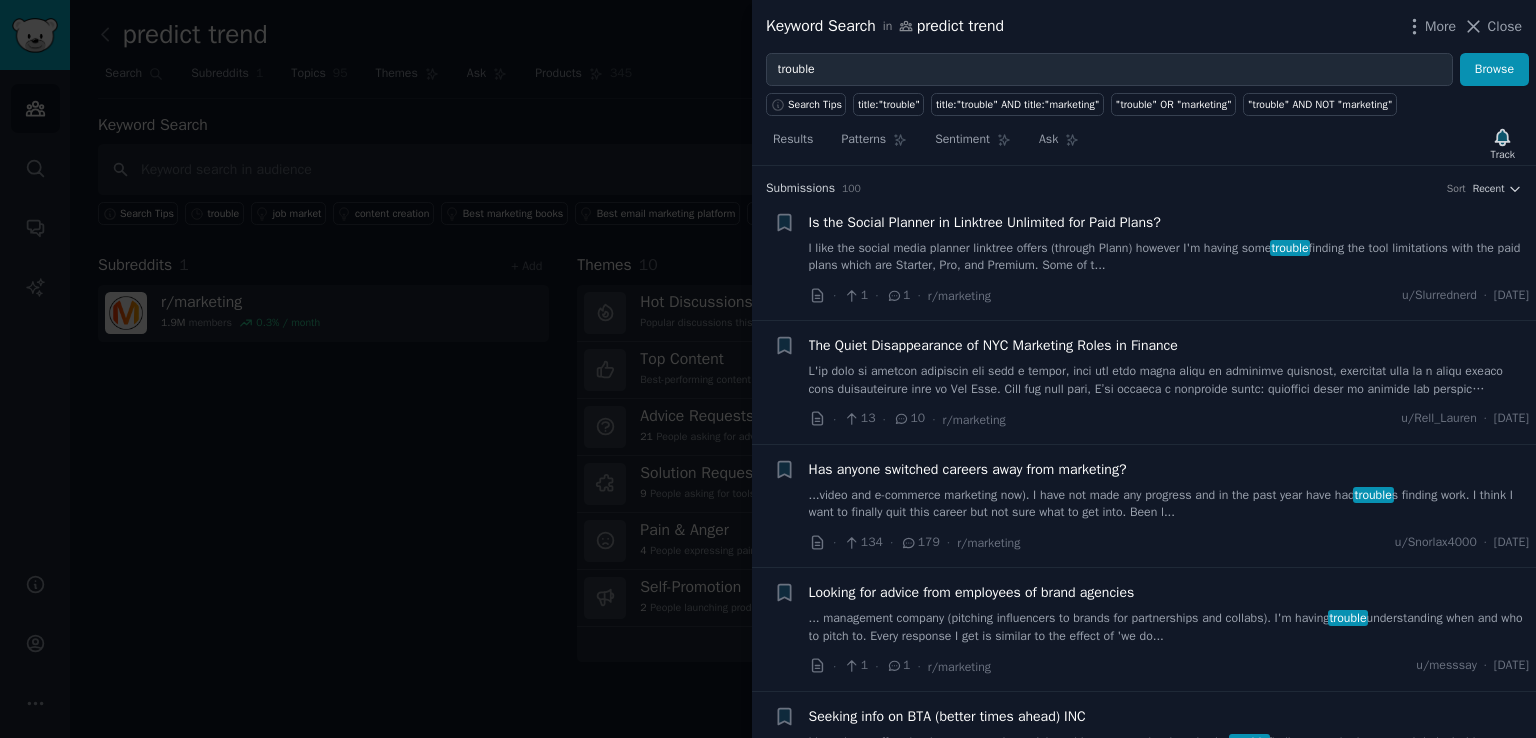 click at bounding box center (768, 369) 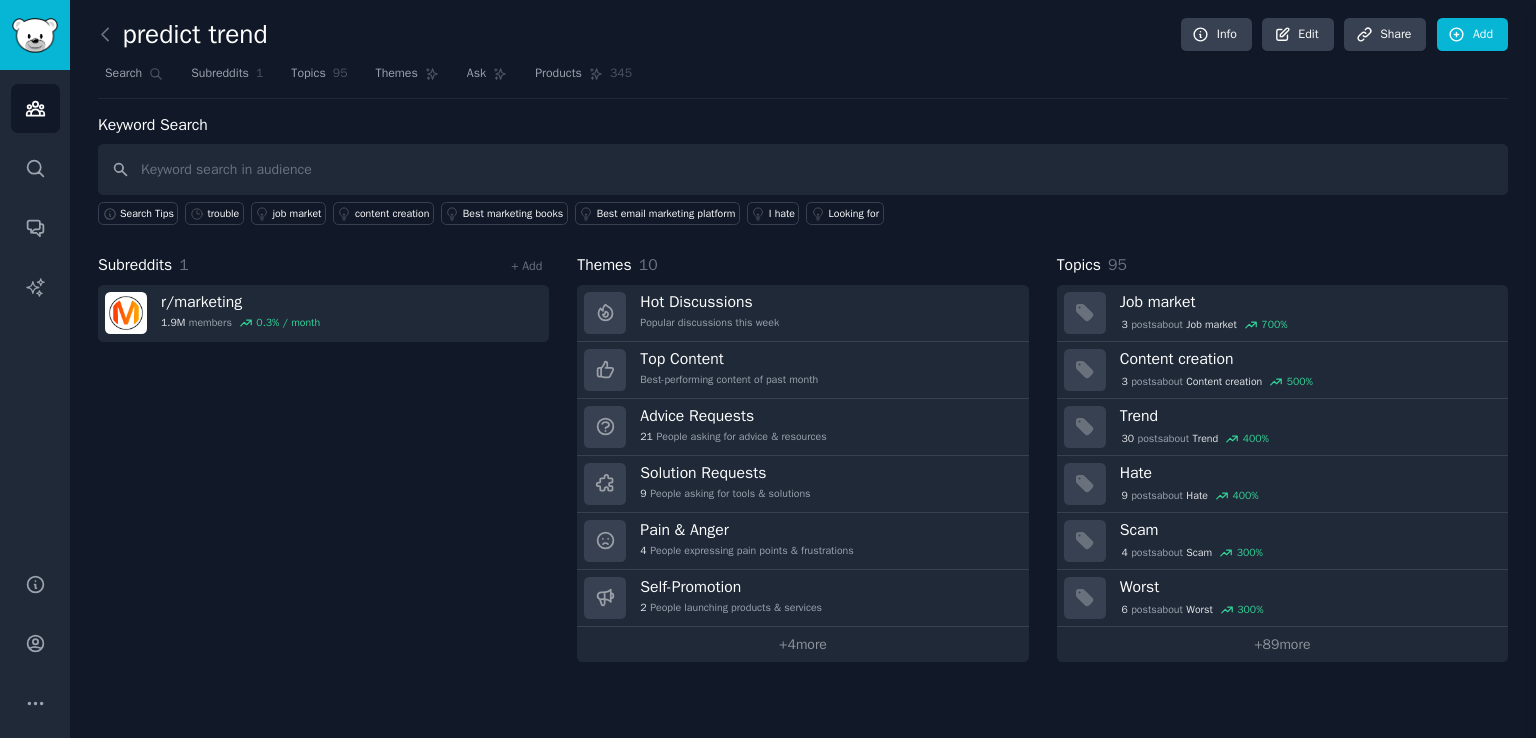 scroll, scrollTop: 0, scrollLeft: 0, axis: both 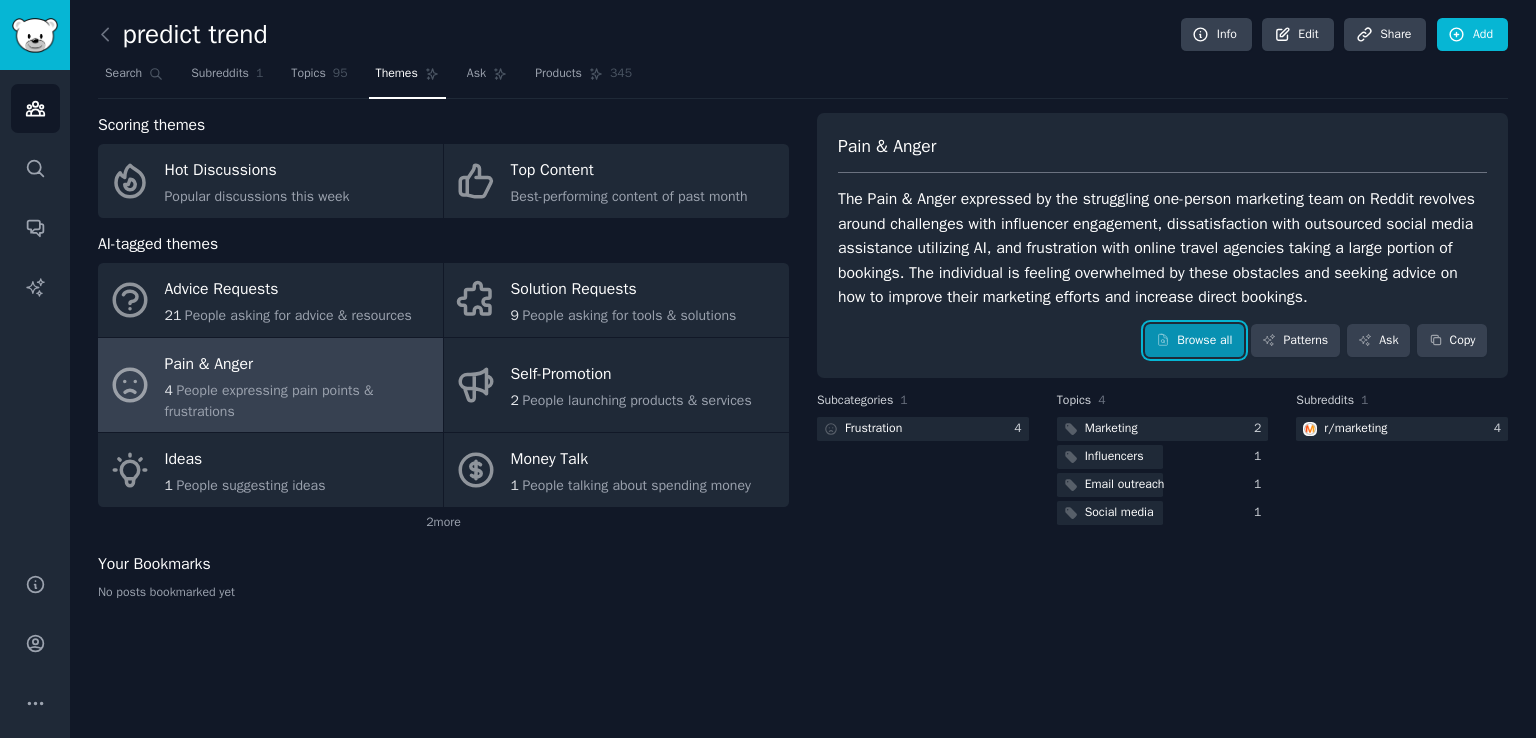 click on "Browse all" at bounding box center (1194, 341) 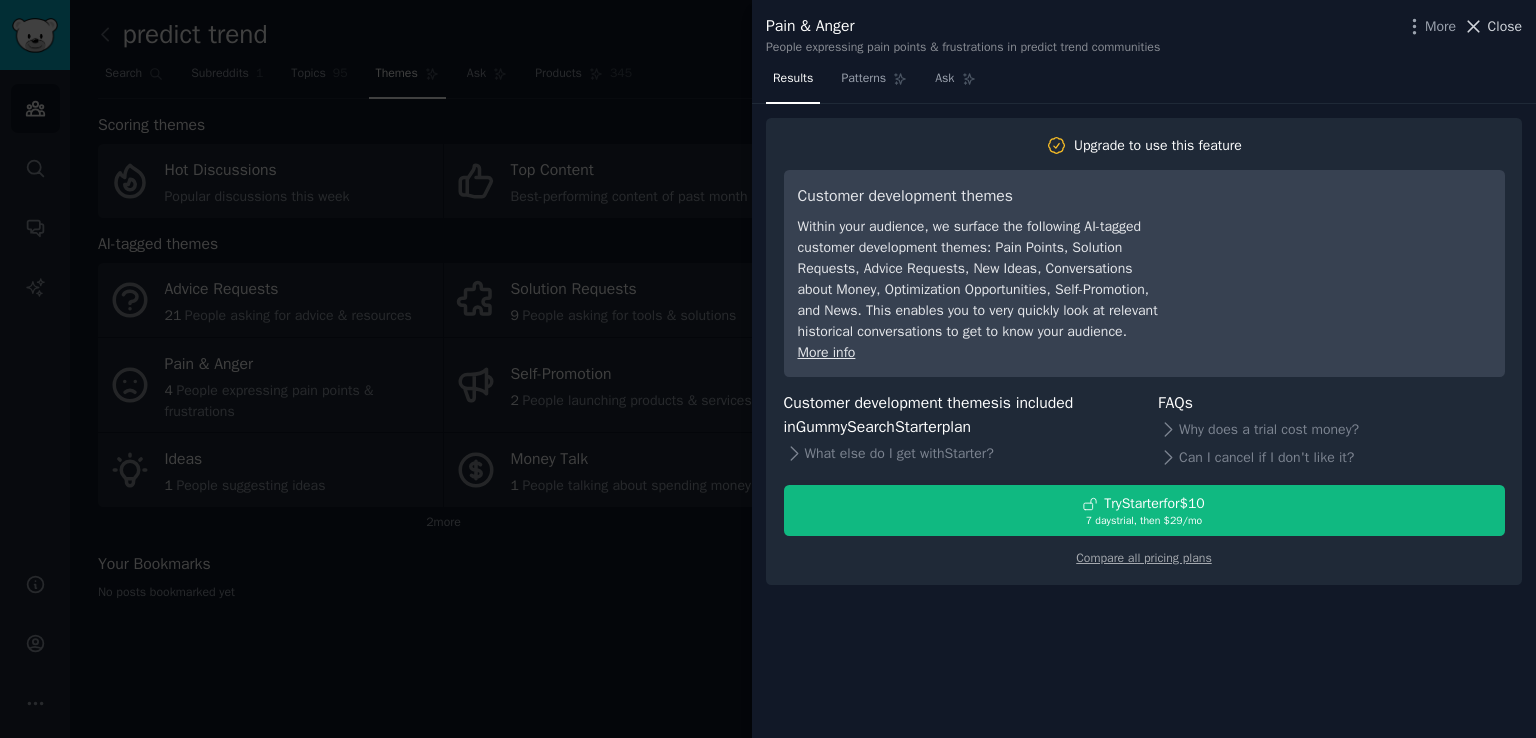 click on "Close" at bounding box center (1505, 26) 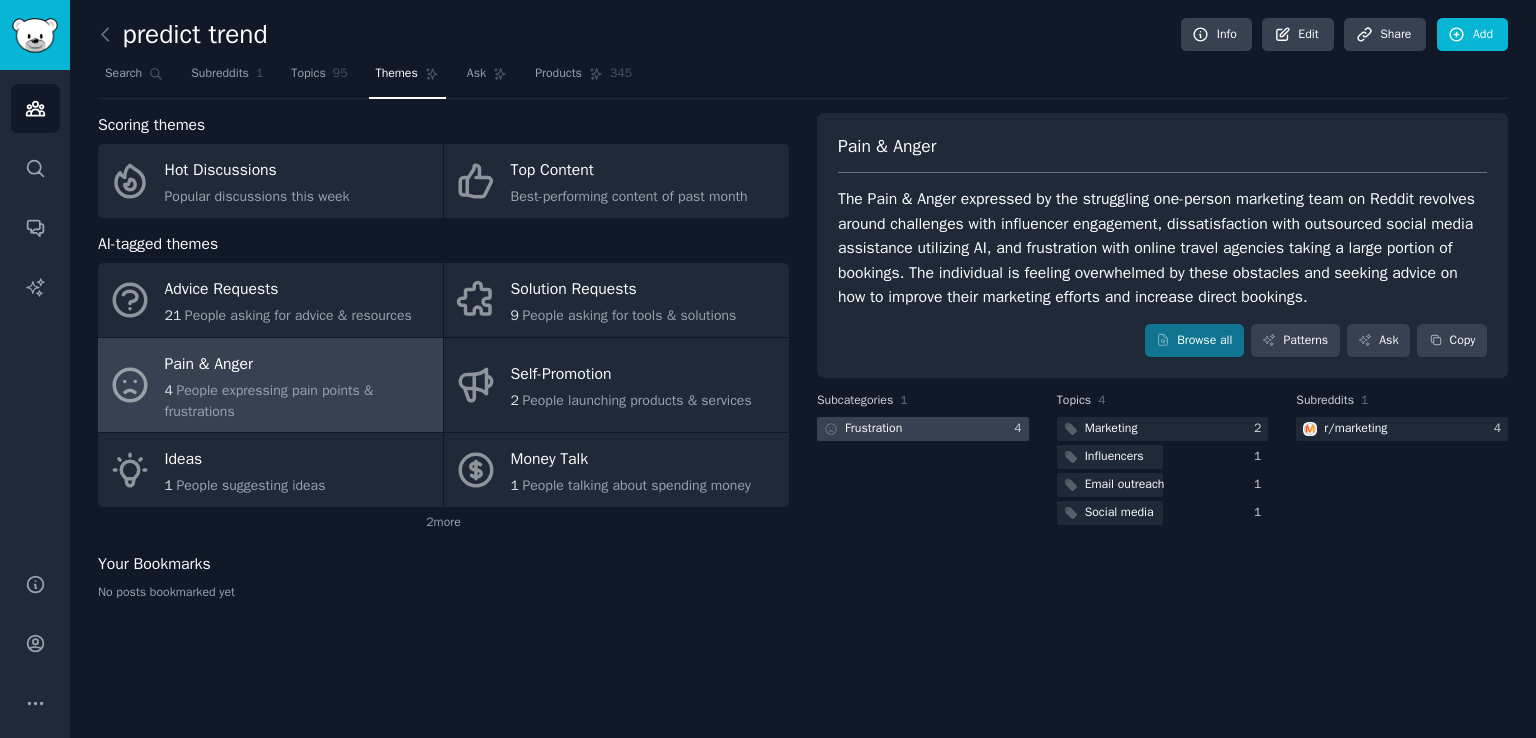 click at bounding box center (923, 429) 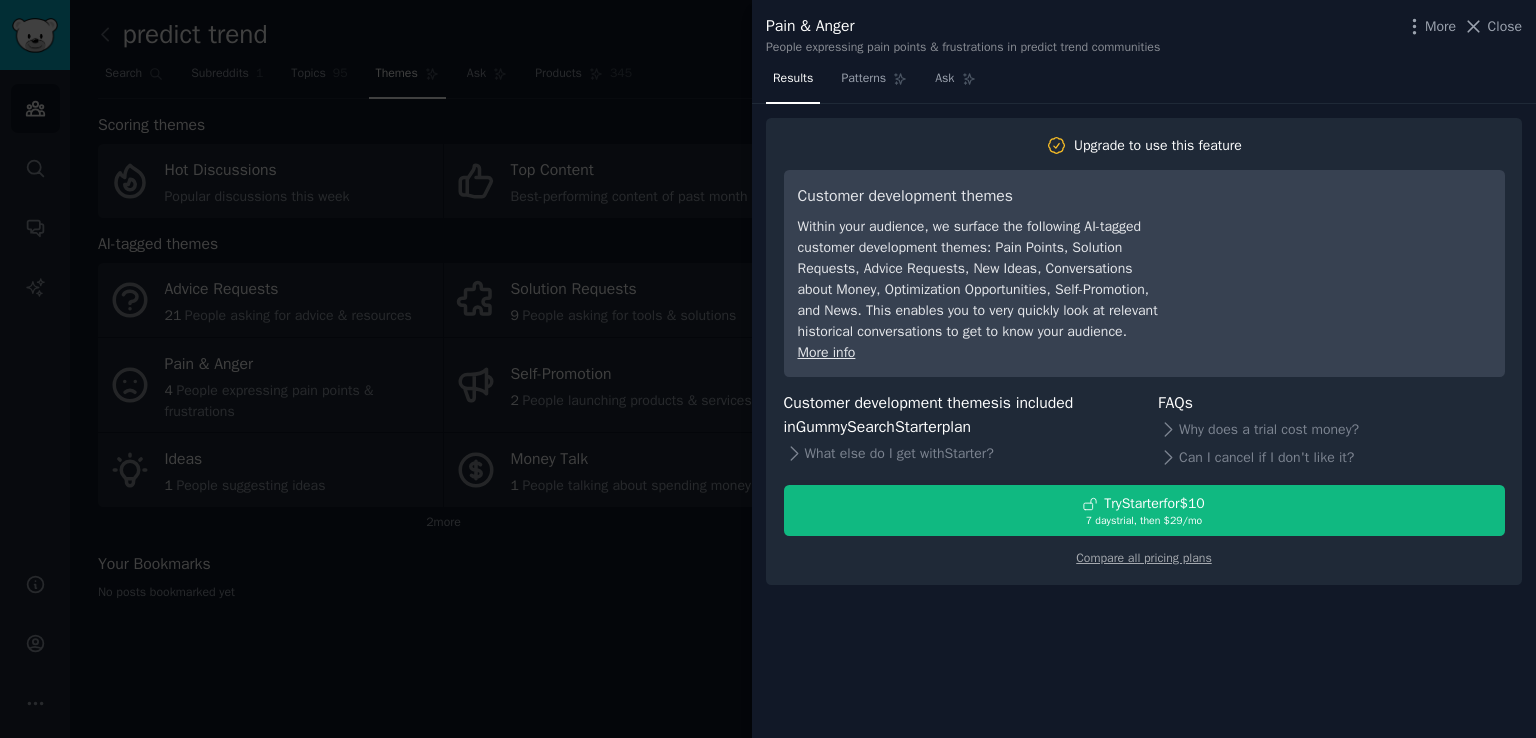 click at bounding box center (768, 369) 